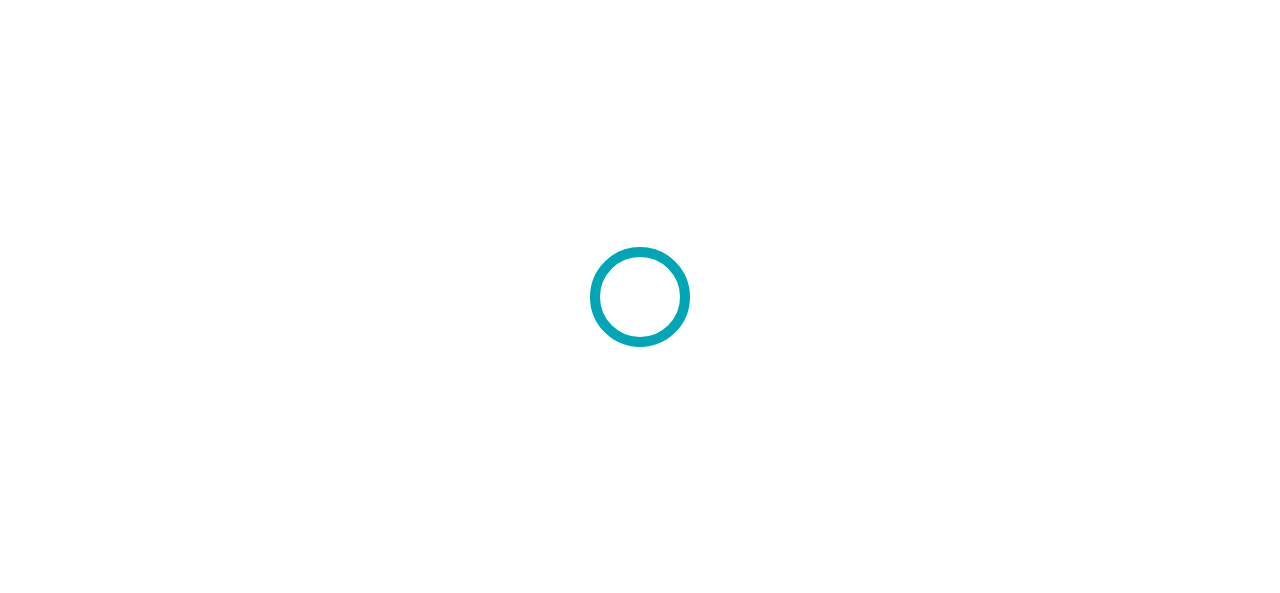 scroll, scrollTop: 0, scrollLeft: 0, axis: both 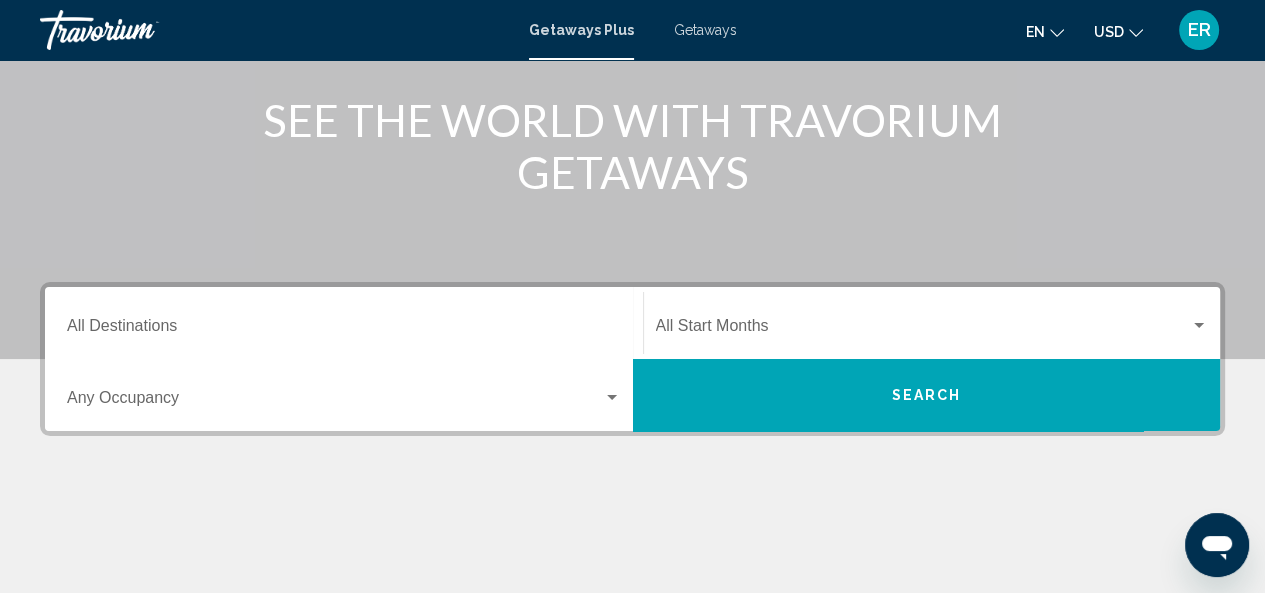 click on "Destination All Destinations" at bounding box center (344, 330) 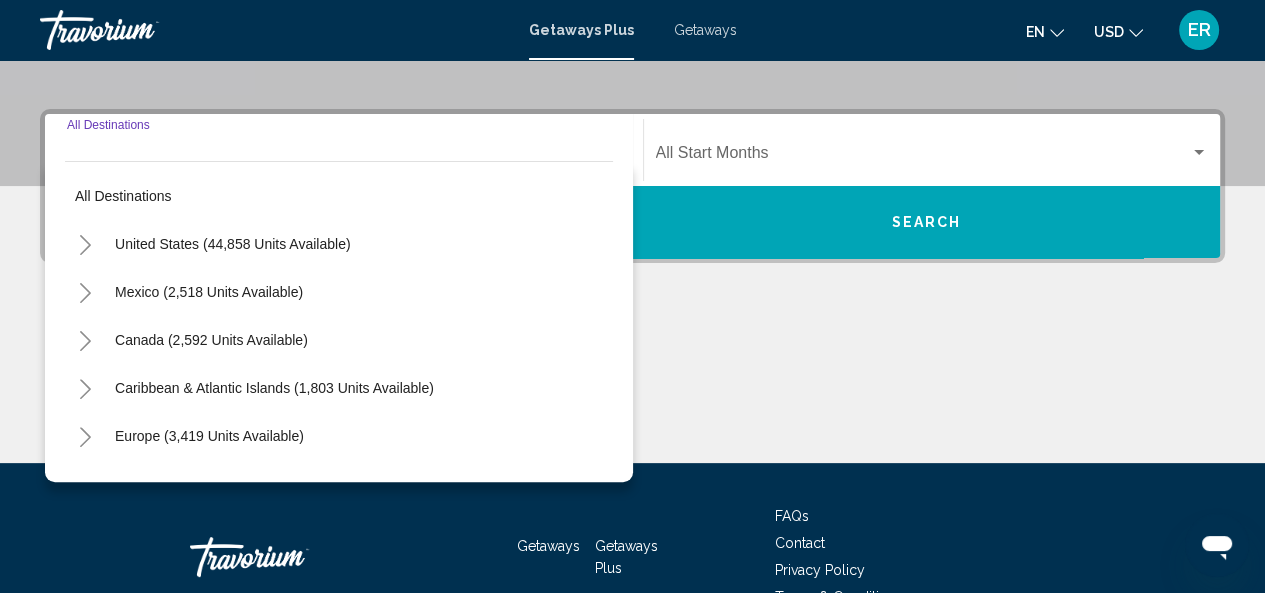 scroll, scrollTop: 458, scrollLeft: 0, axis: vertical 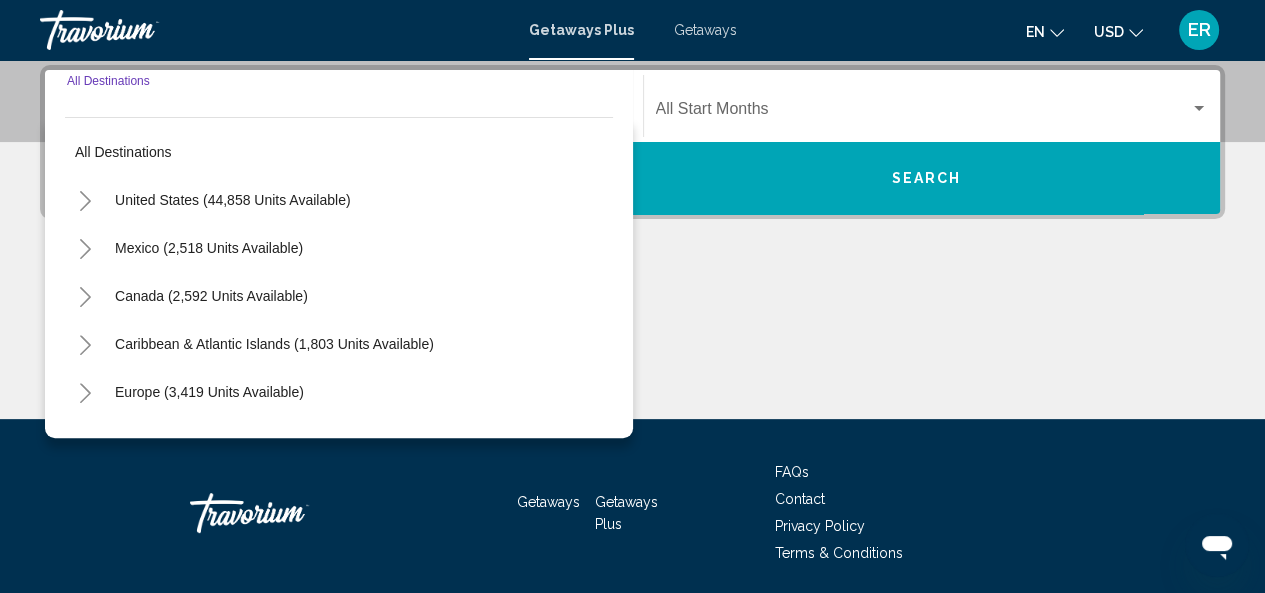 click at bounding box center [923, 113] 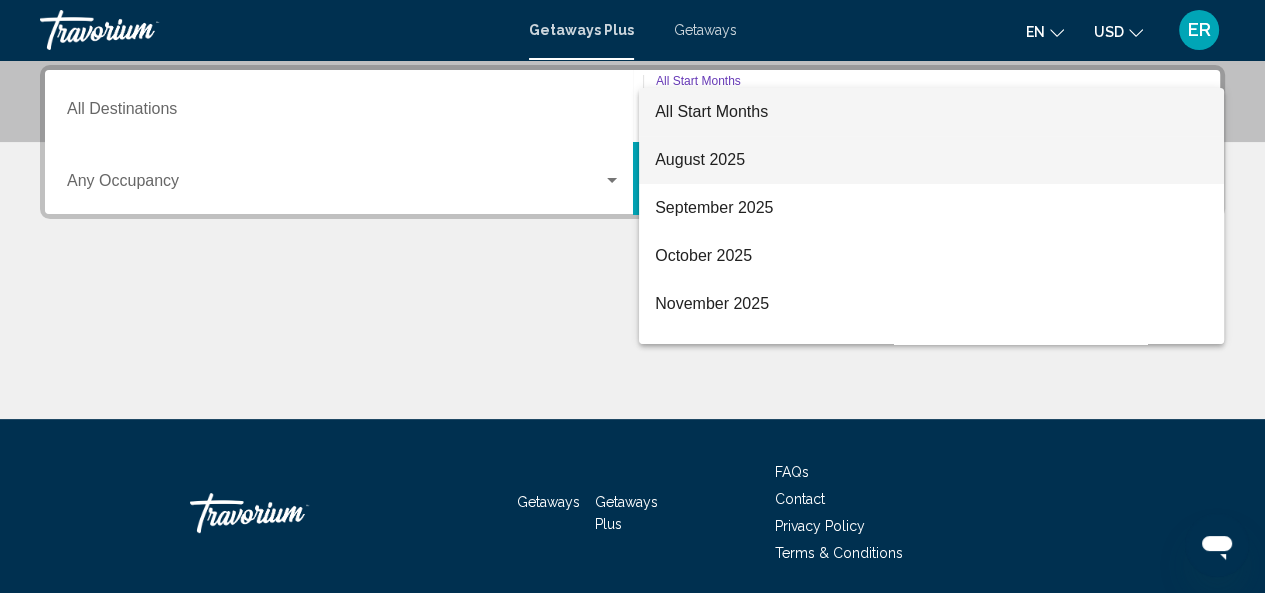 click on "August 2025" at bounding box center [931, 160] 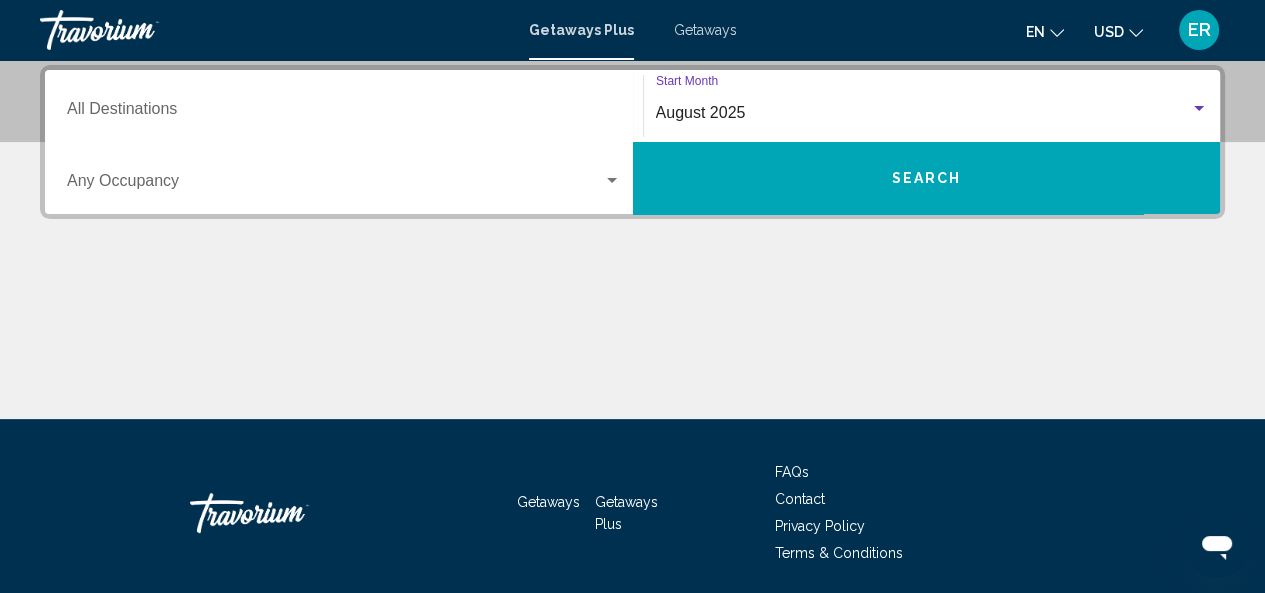 click on "Search" at bounding box center (927, 178) 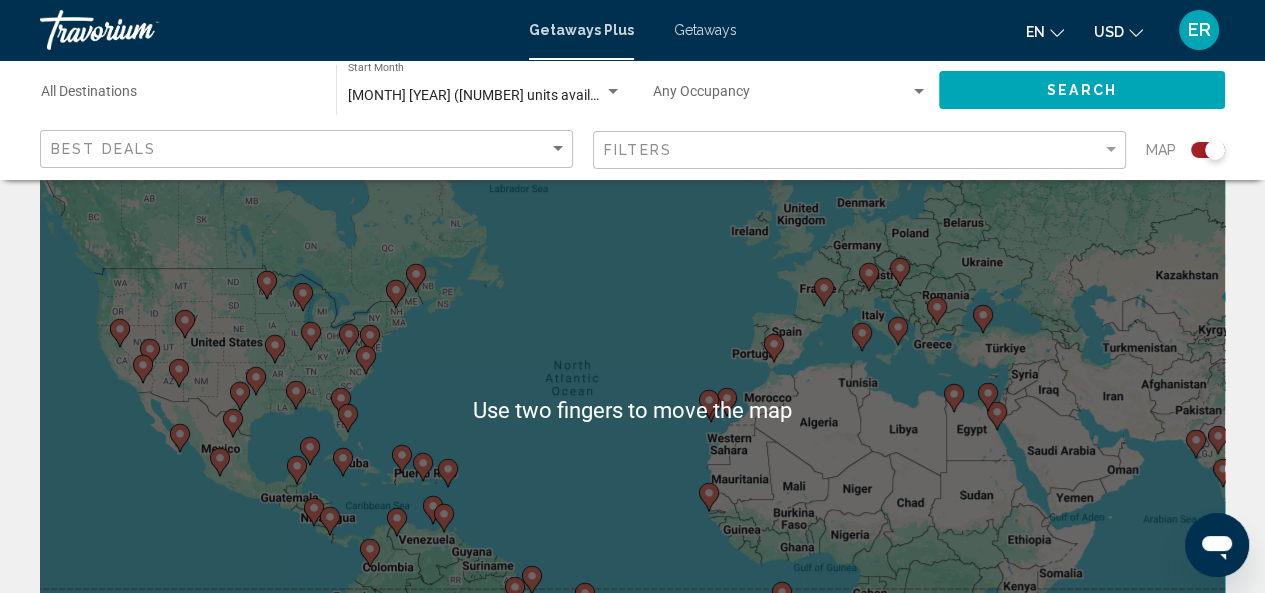 scroll, scrollTop: 138, scrollLeft: 0, axis: vertical 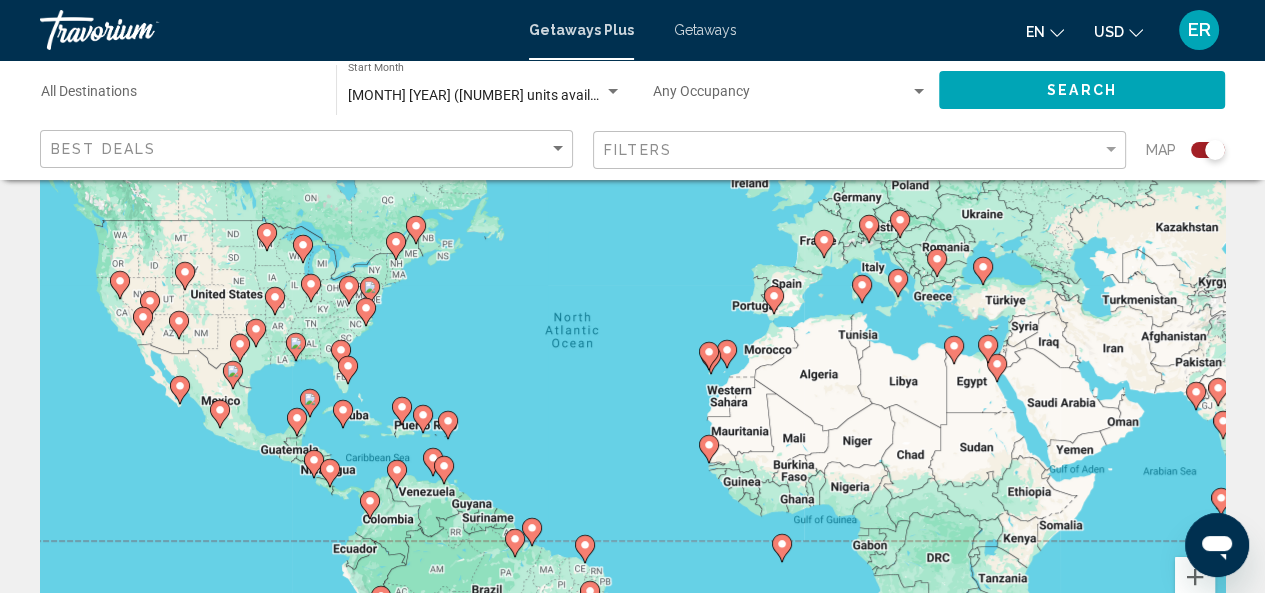 click on "Best Deals Filters Map" 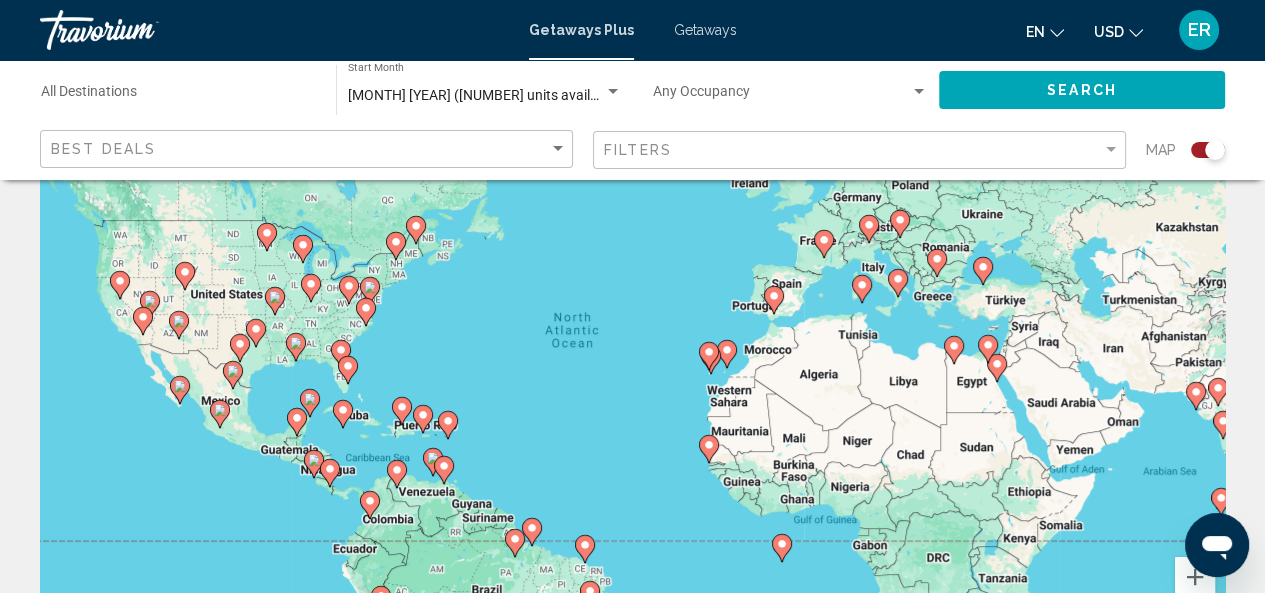 click on "Getaways" at bounding box center [705, 30] 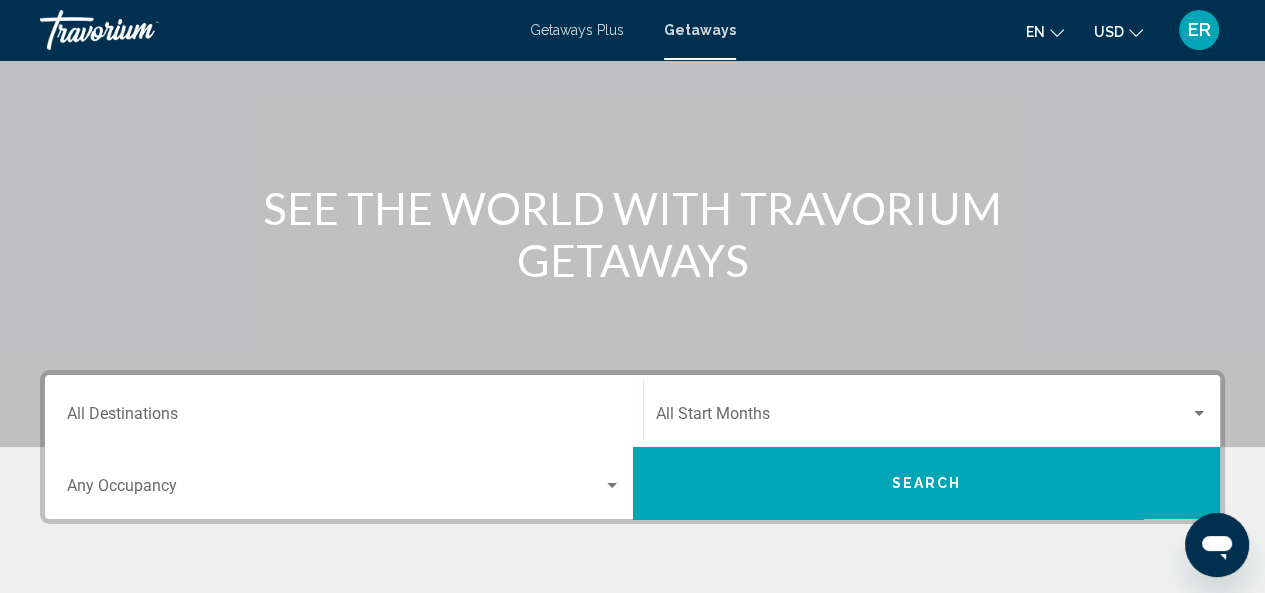 scroll, scrollTop: 155, scrollLeft: 0, axis: vertical 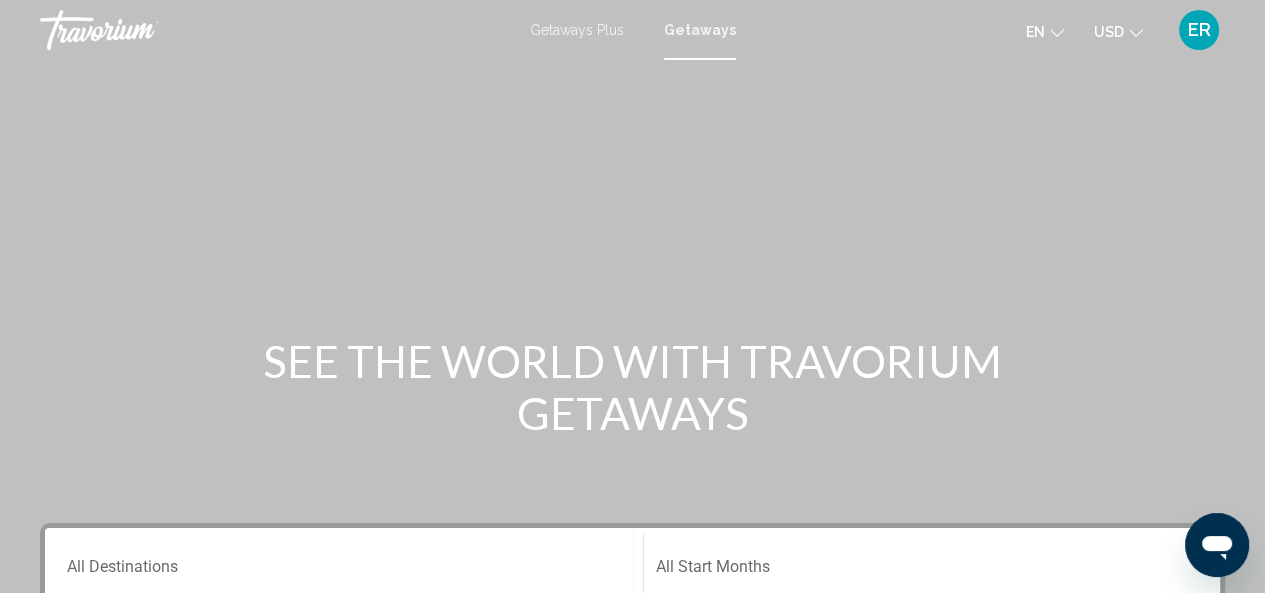 click on "Getaways Plus" at bounding box center [577, 30] 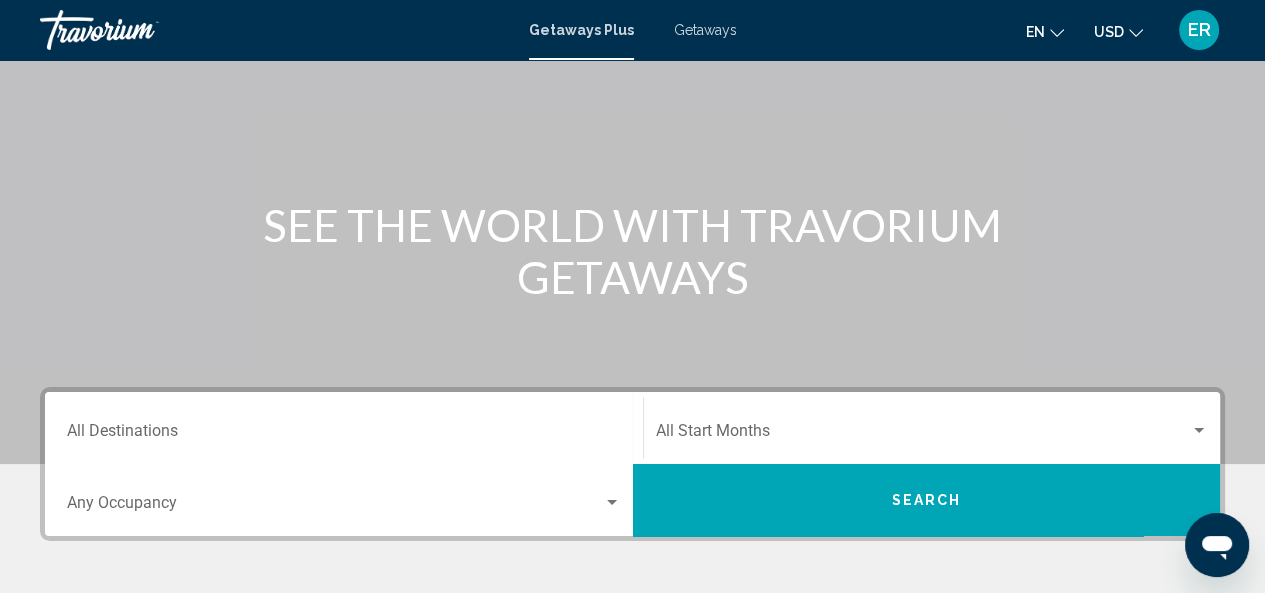 scroll, scrollTop: 135, scrollLeft: 0, axis: vertical 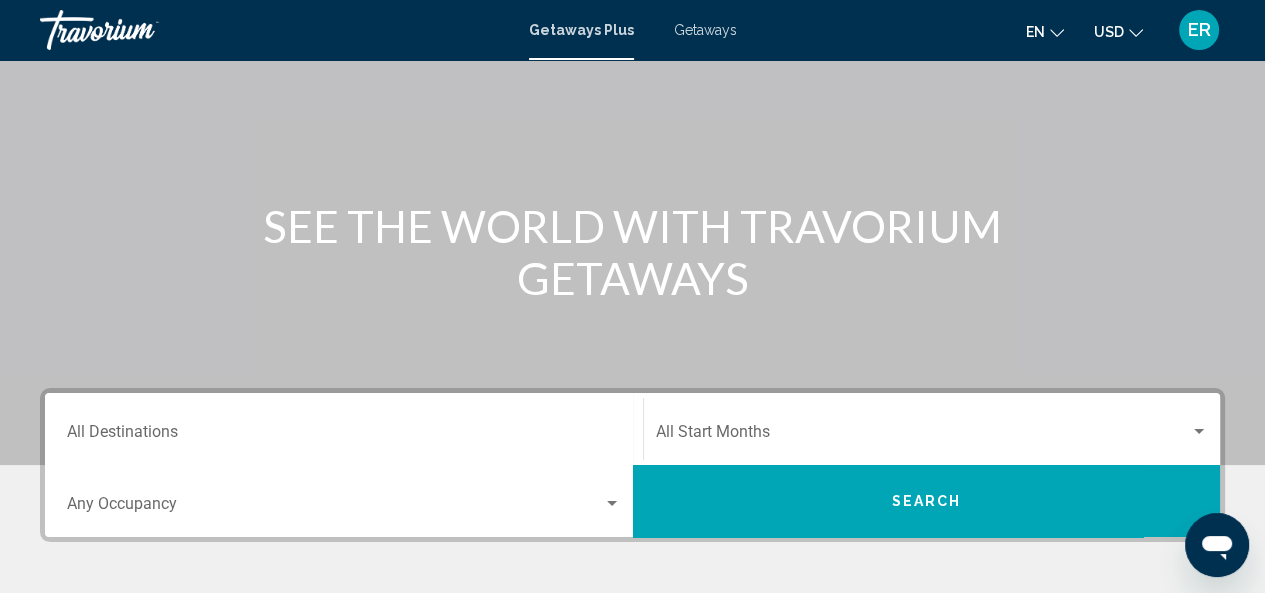 click on "Getaways" at bounding box center (705, 30) 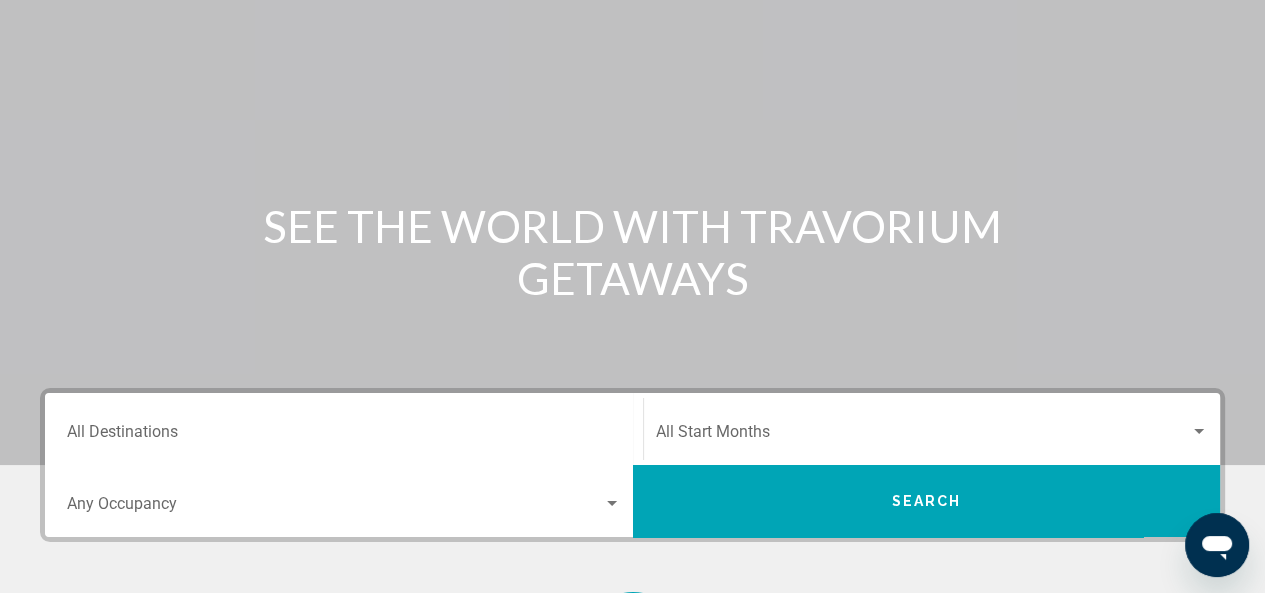 scroll, scrollTop: 0, scrollLeft: 0, axis: both 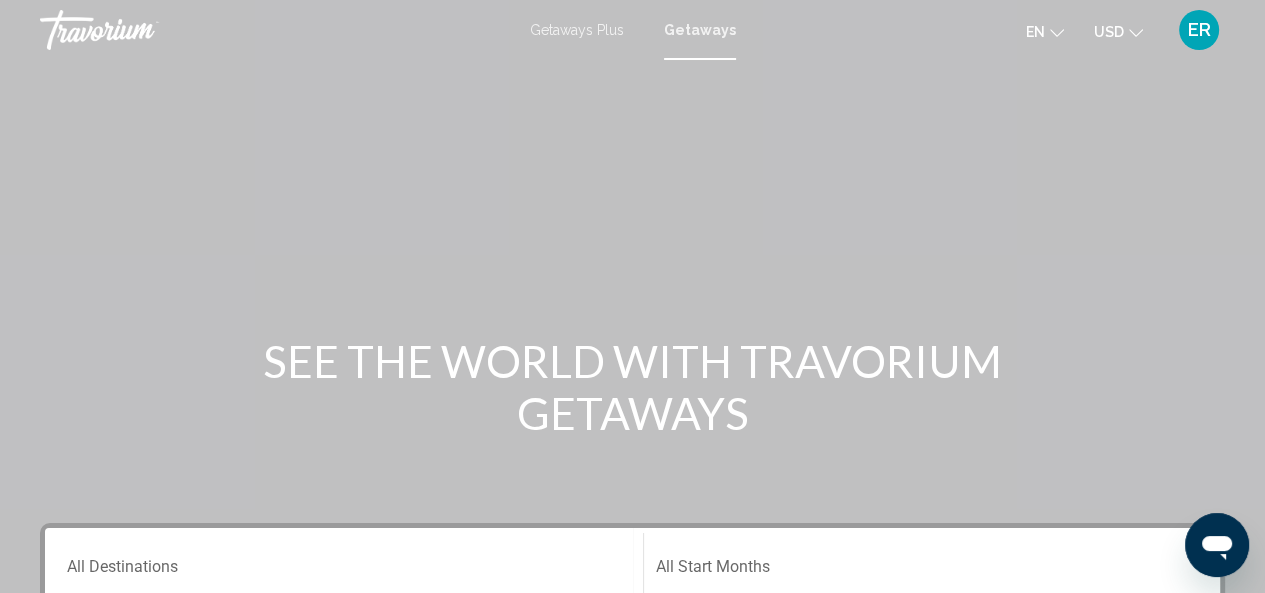 click on "SEE THE WORLD WITH TRAVORIUM GETAWAYS" at bounding box center (632, 387) 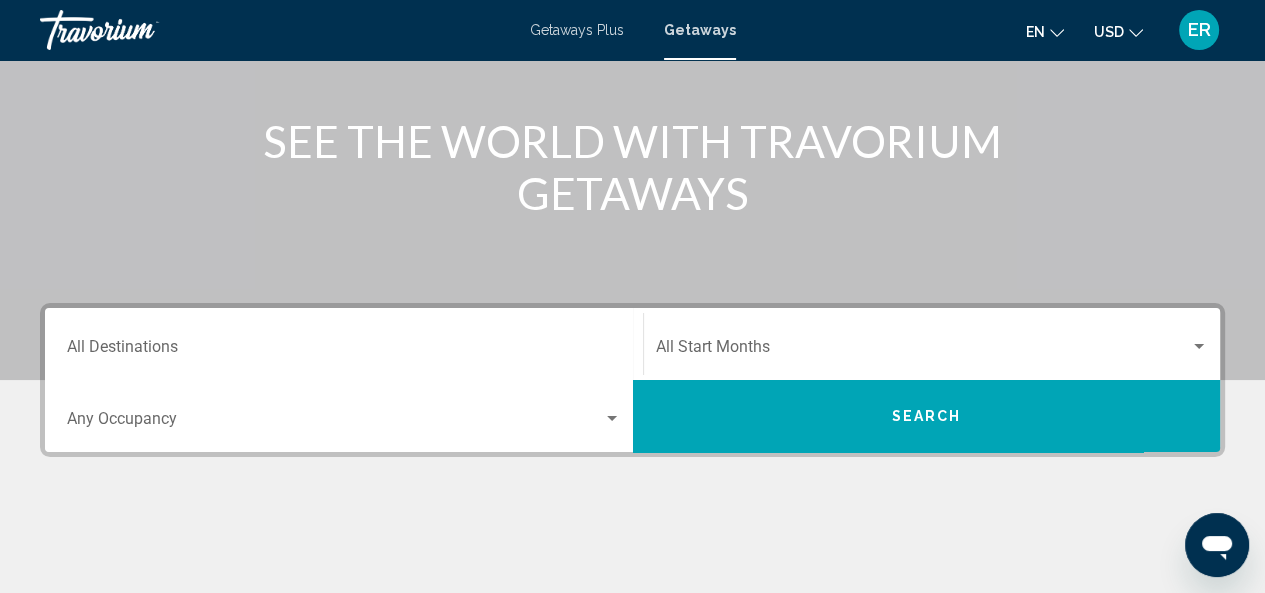 scroll, scrollTop: 221, scrollLeft: 0, axis: vertical 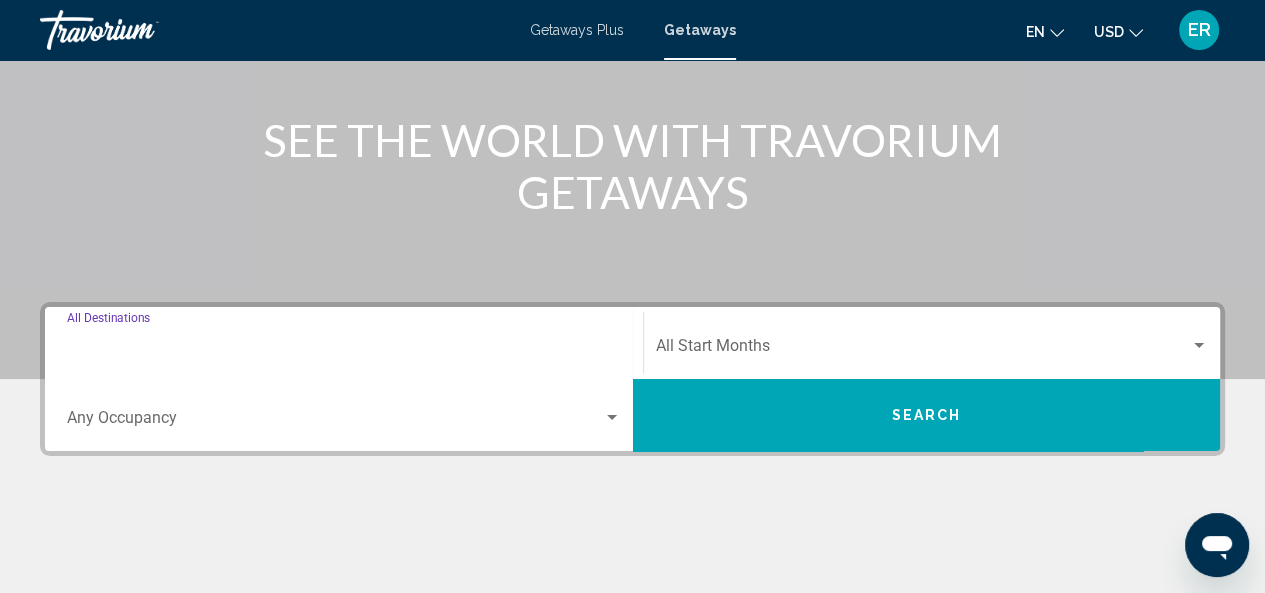 click on "Destination All Destinations" at bounding box center [344, 350] 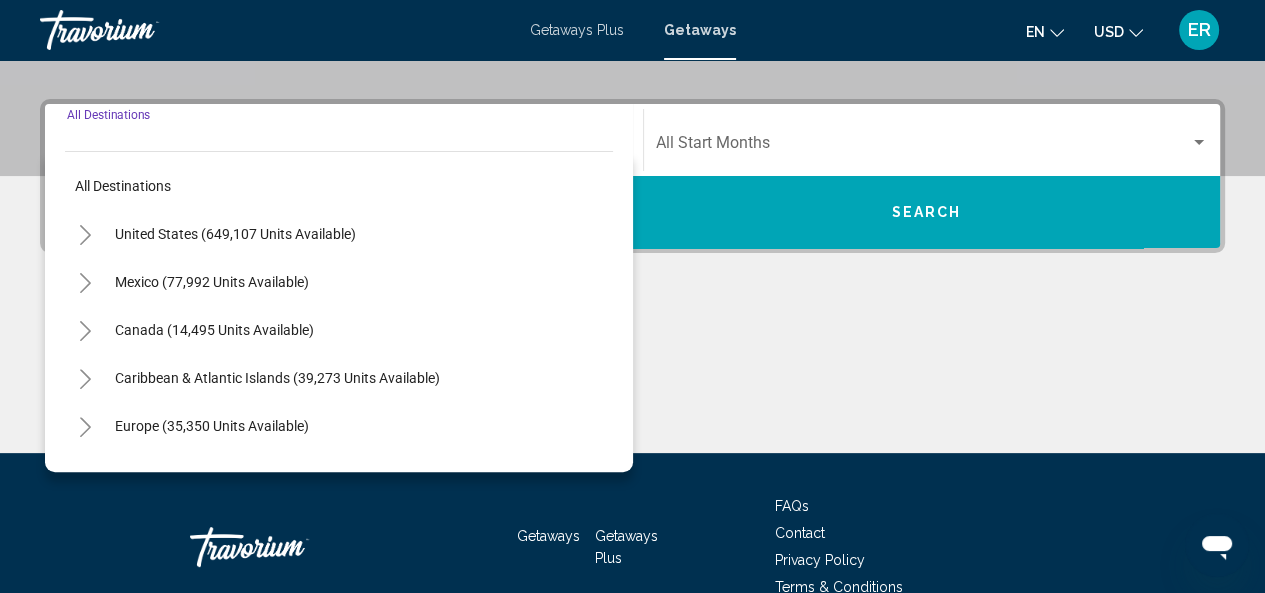 scroll, scrollTop: 458, scrollLeft: 0, axis: vertical 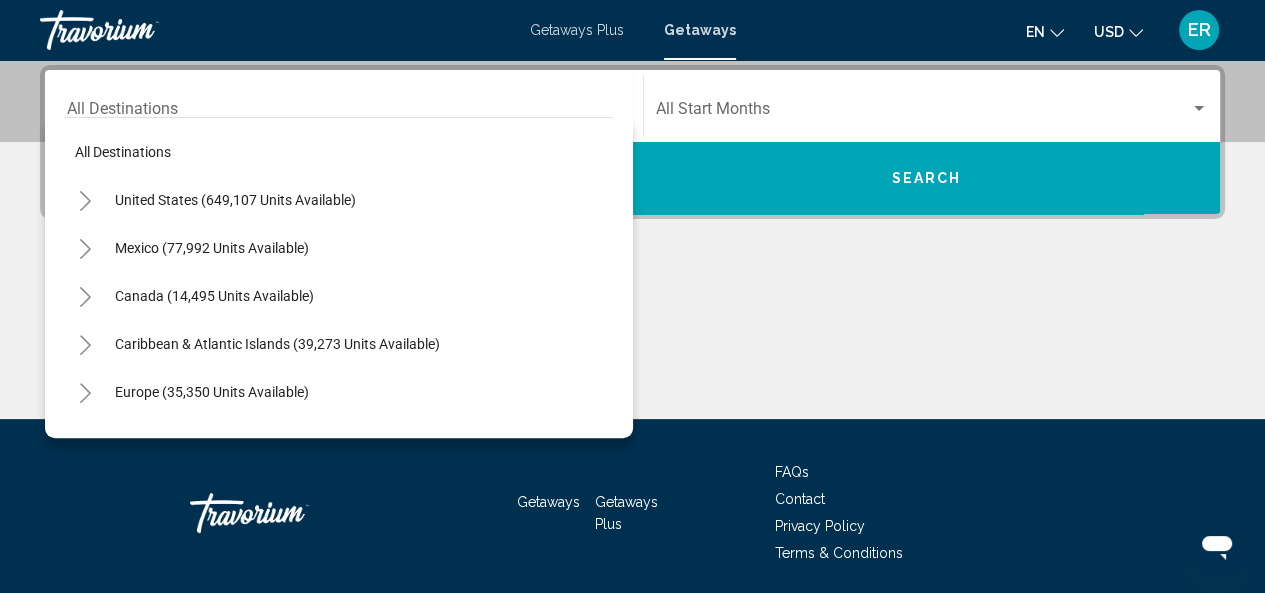 click on "Caribbean & Atlantic Islands (39,273 units available)" at bounding box center (339, 392) 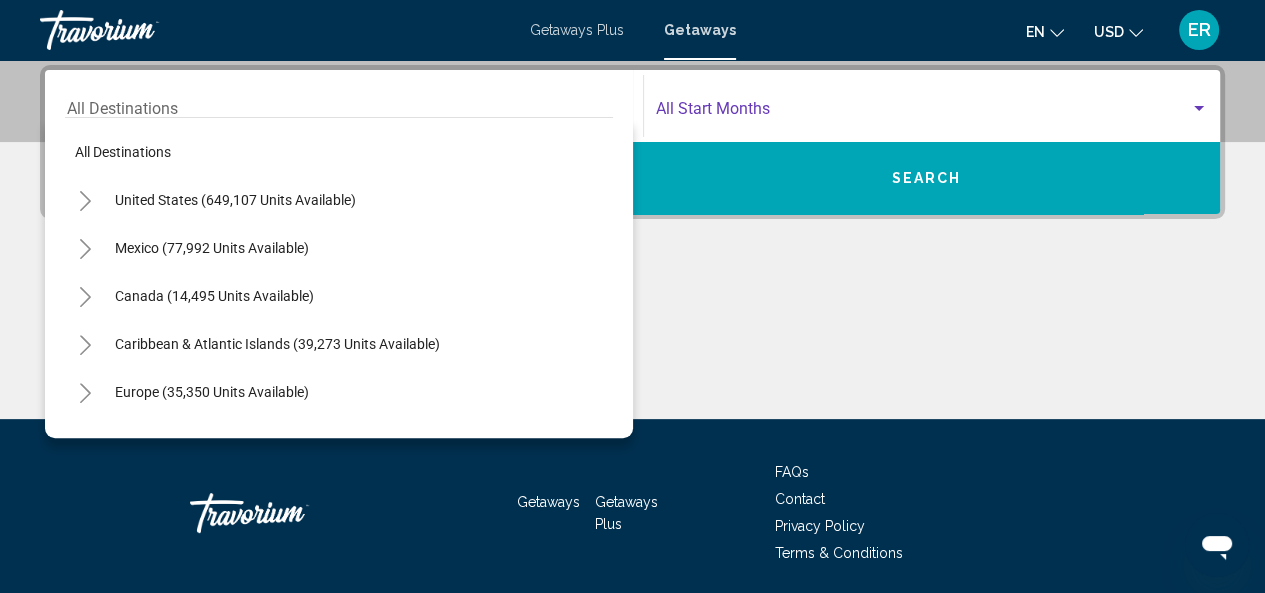 click at bounding box center [923, 113] 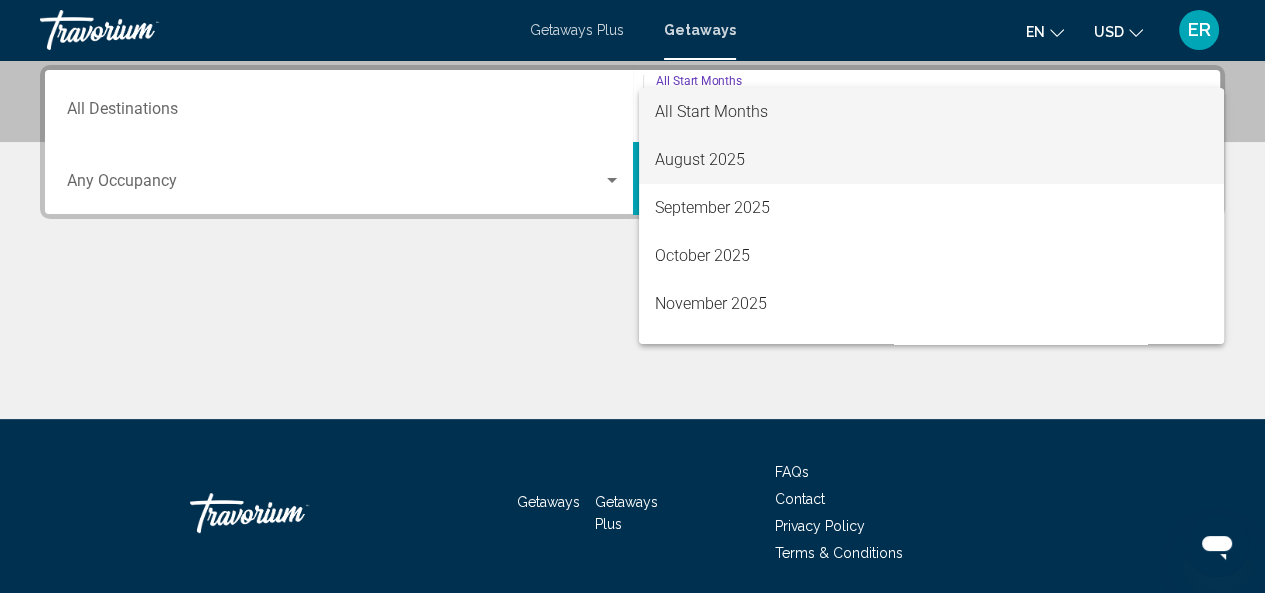 click on "August 2025" at bounding box center [931, 160] 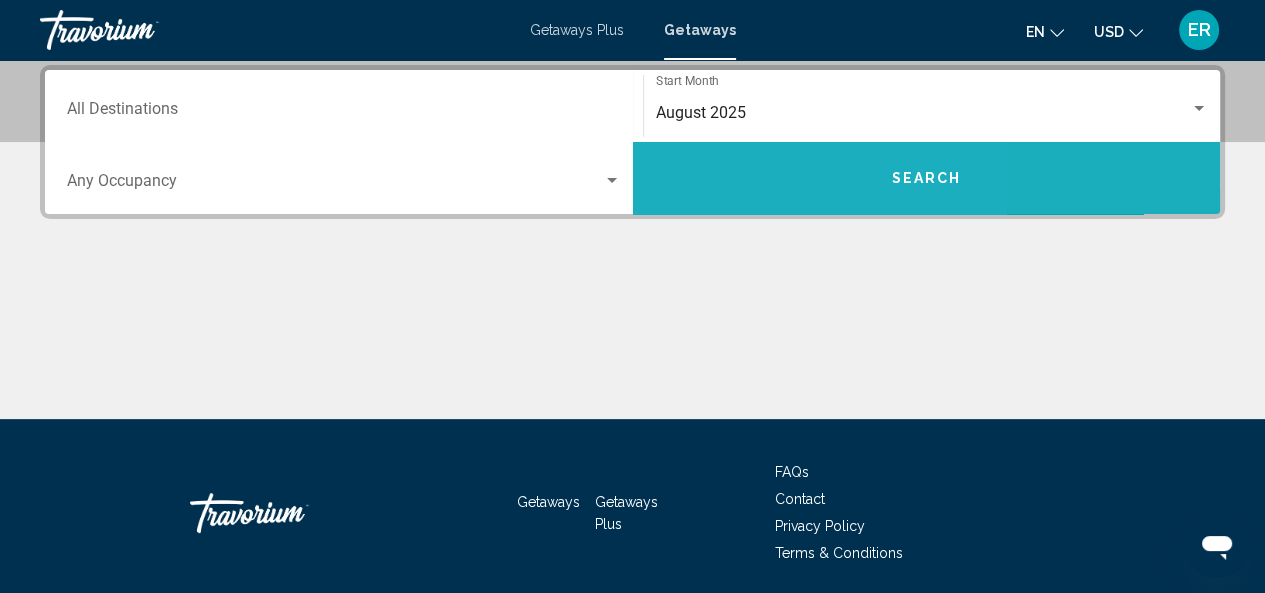 click on "Search" at bounding box center (927, 178) 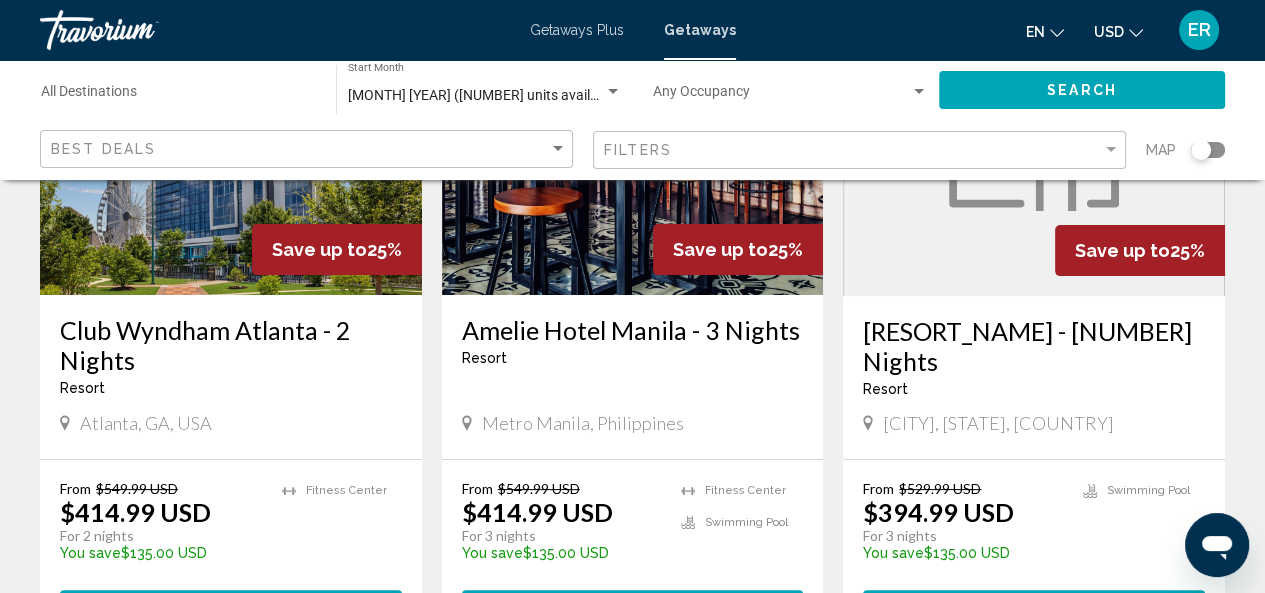 scroll, scrollTop: 291, scrollLeft: 0, axis: vertical 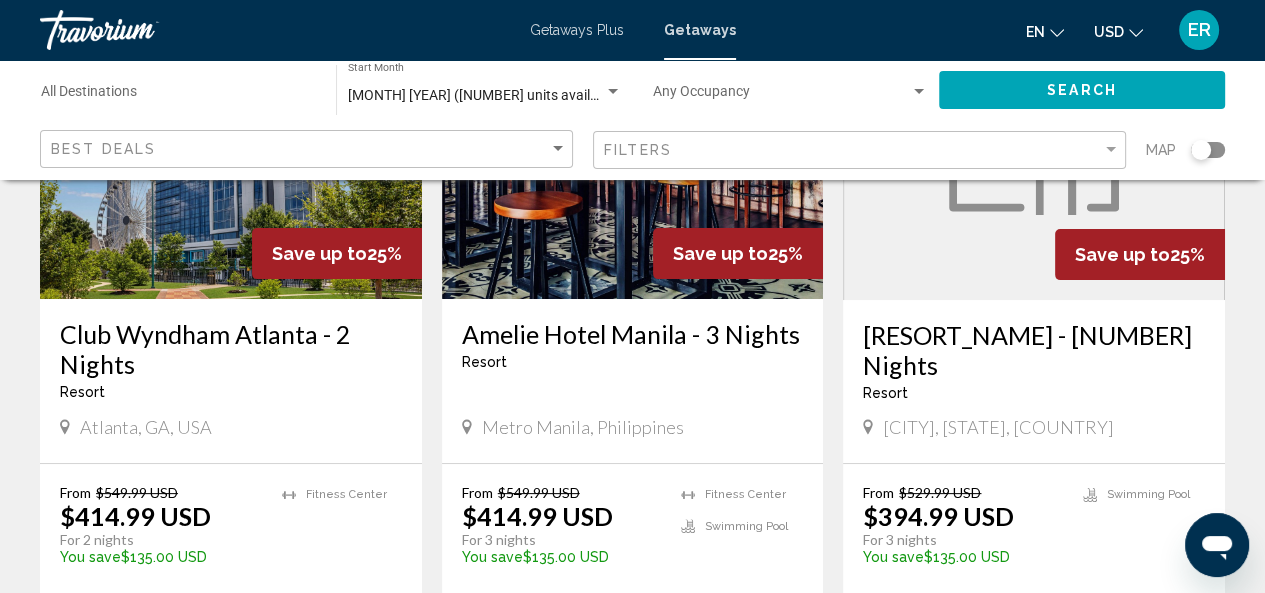 click 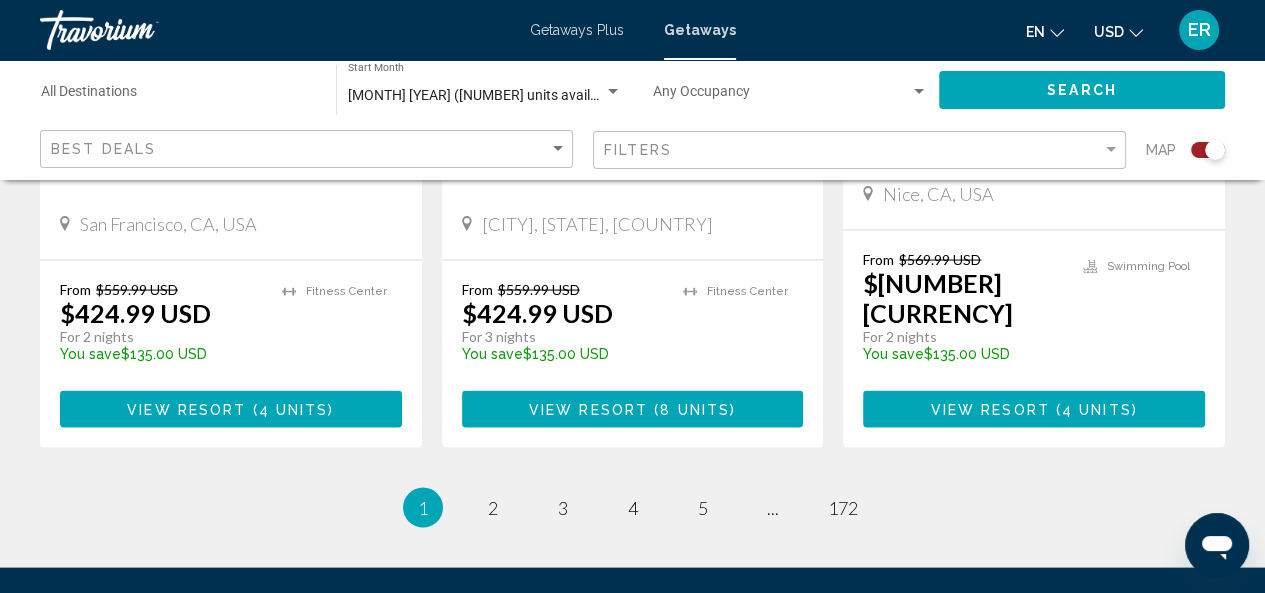 scroll, scrollTop: 3327, scrollLeft: 0, axis: vertical 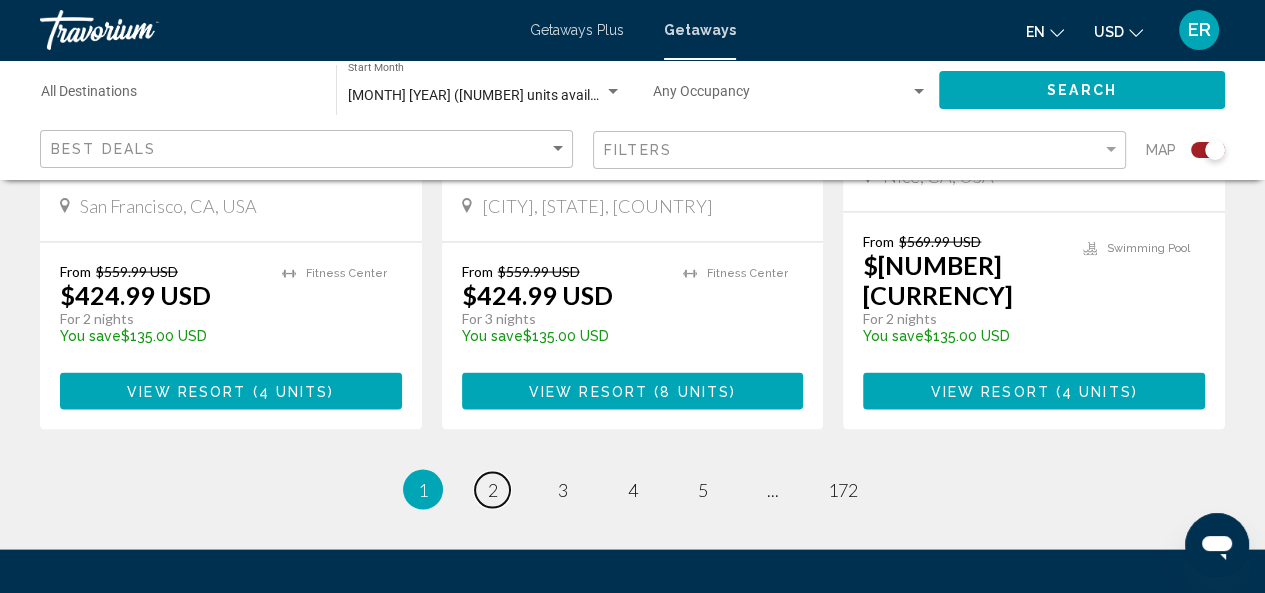 click on "2" at bounding box center (493, 490) 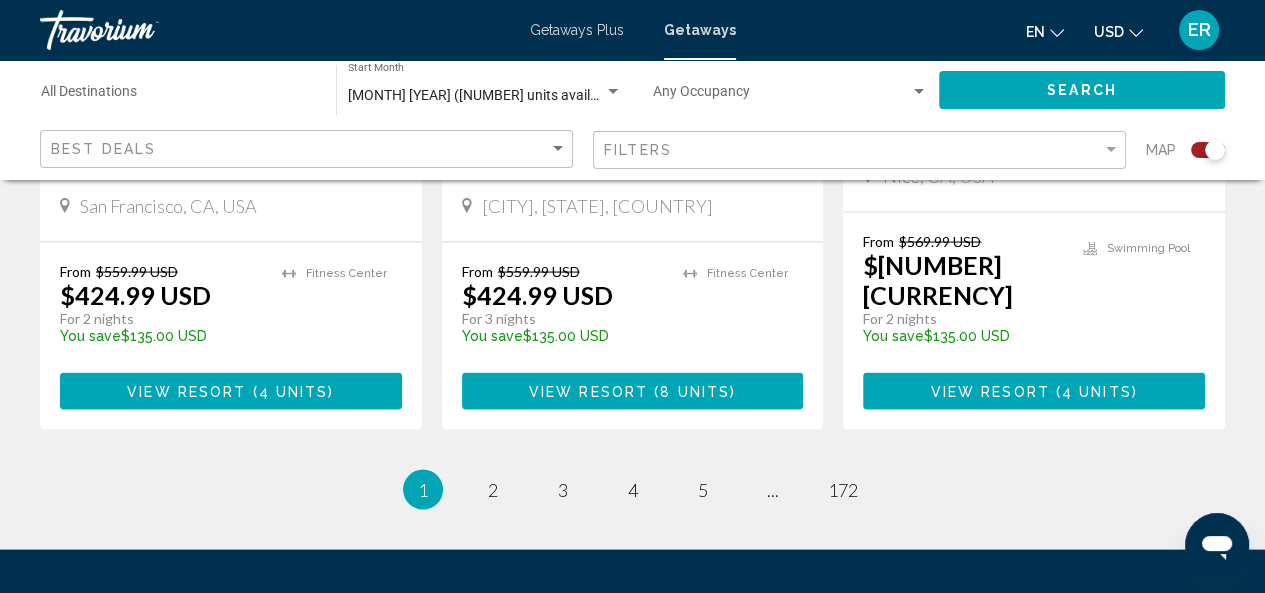 scroll, scrollTop: 0, scrollLeft: 0, axis: both 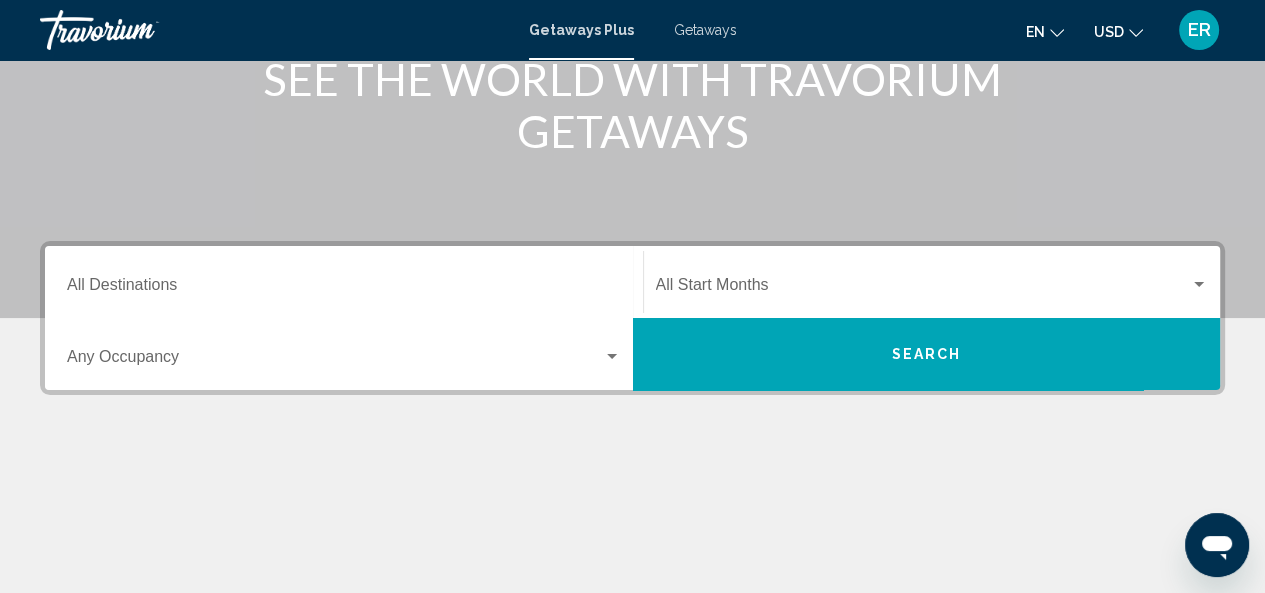 click on "Destination All Destinations" at bounding box center [344, 289] 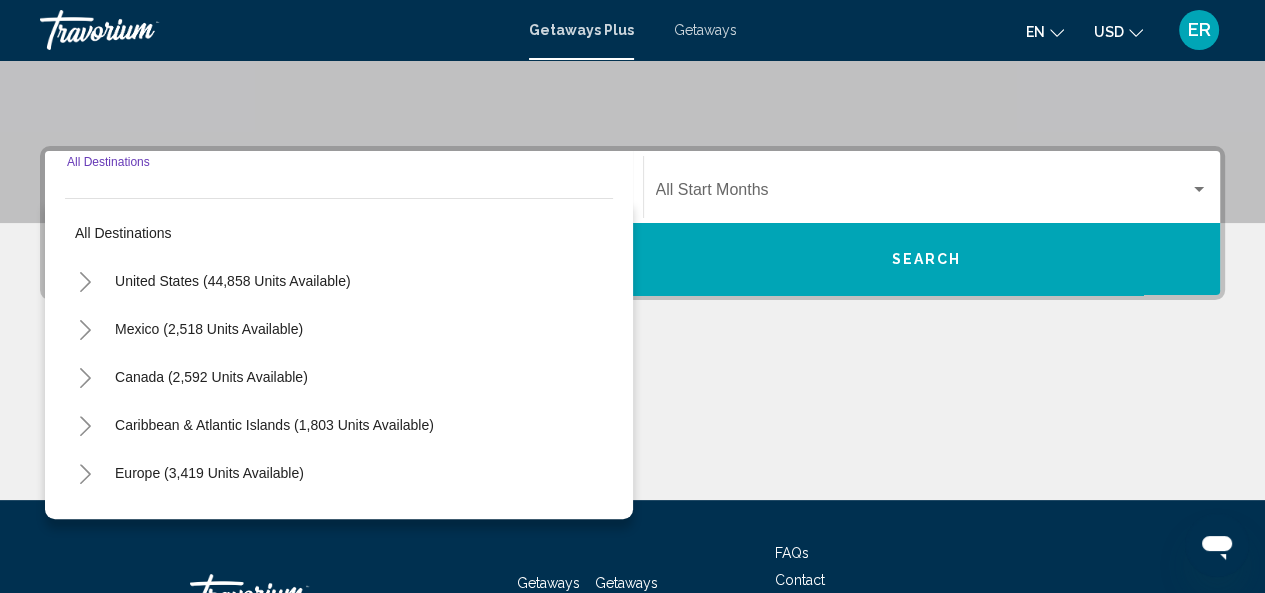 scroll, scrollTop: 458, scrollLeft: 0, axis: vertical 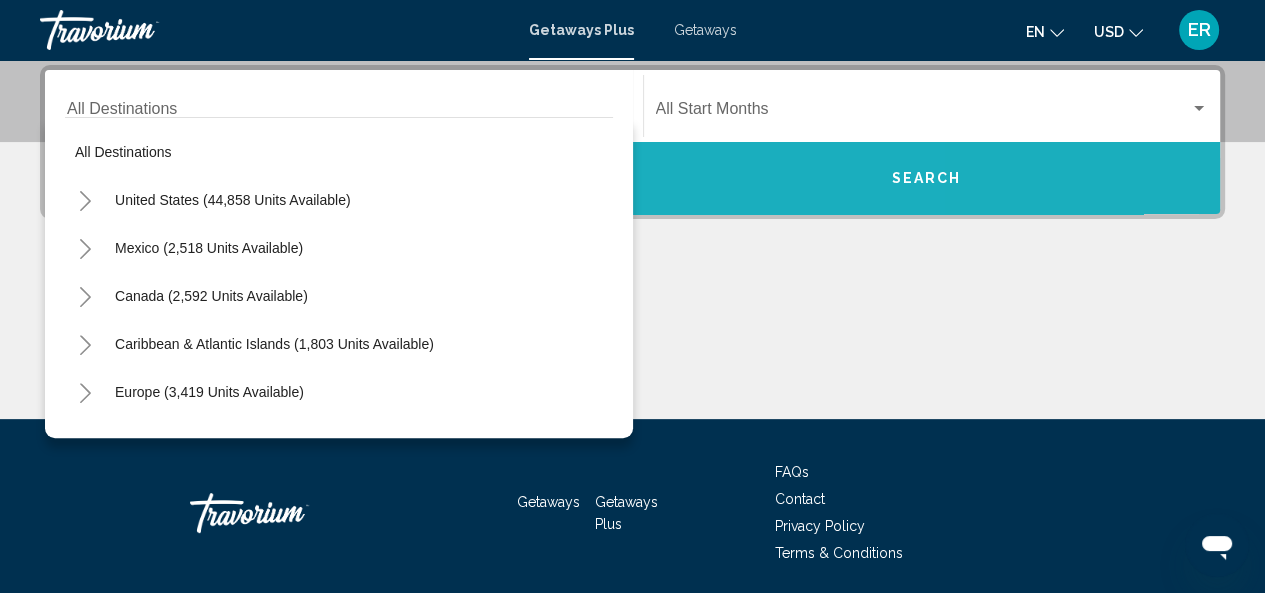 click on "Search" at bounding box center (927, 178) 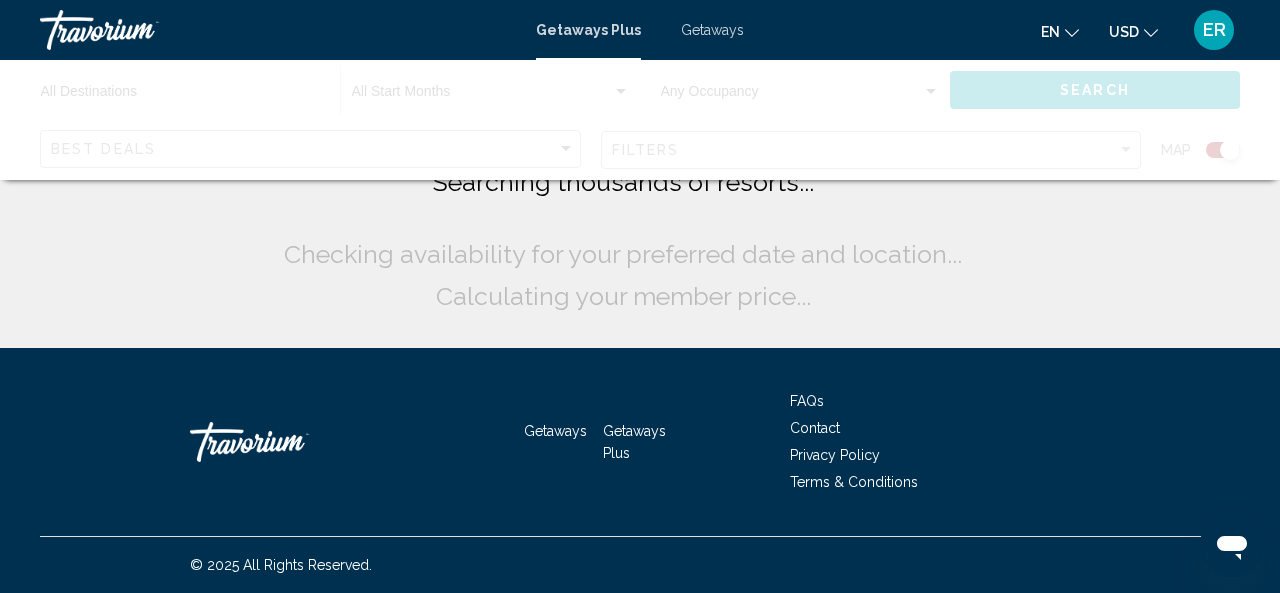 click 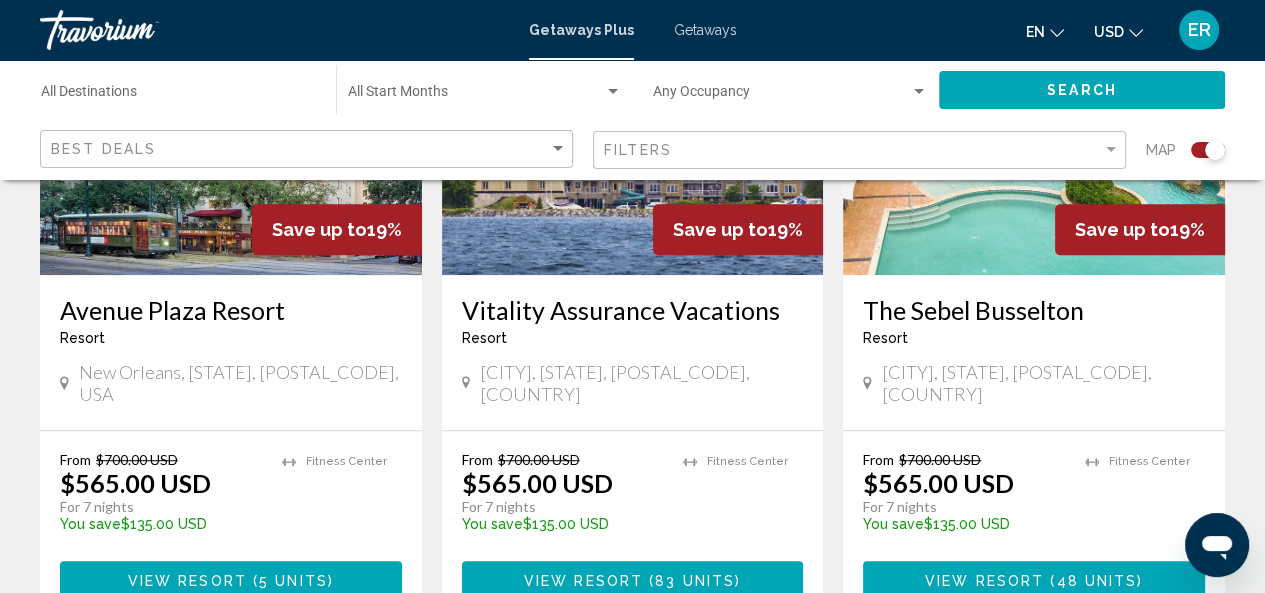 scroll, scrollTop: 939, scrollLeft: 0, axis: vertical 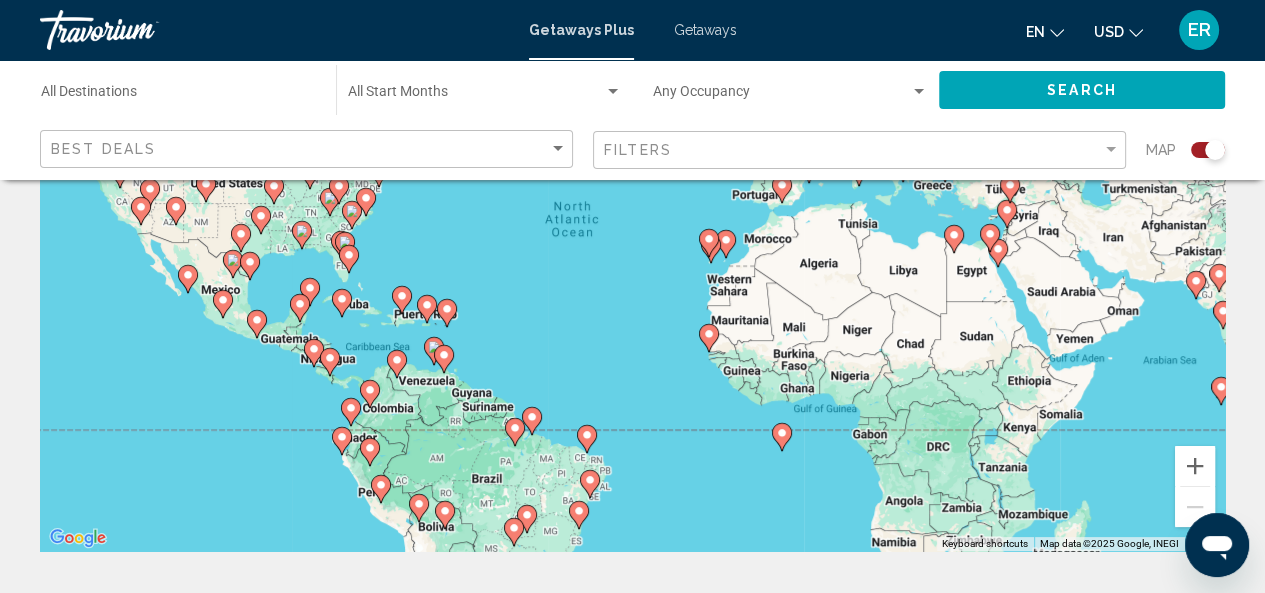 click on "To activate drag with keyboard, press Alt + Enter. Once in keyboard drag state, use the arrow keys to move the marker. To complete the drag, press the Enter key. To cancel, press Escape." at bounding box center (632, 251) 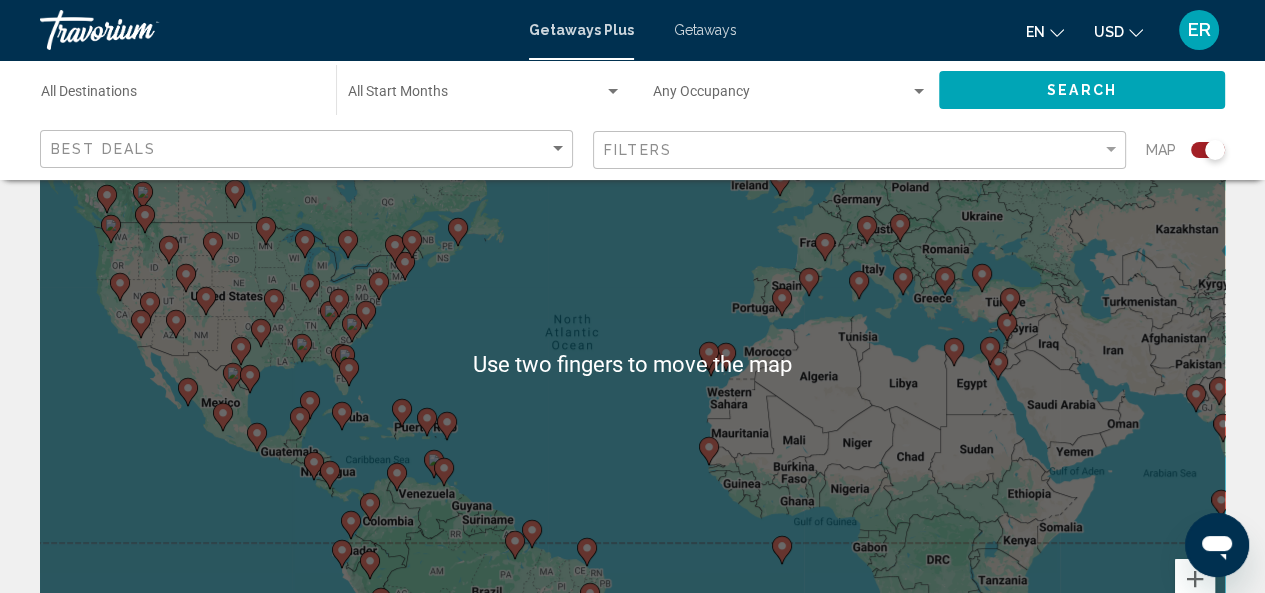 scroll, scrollTop: 0, scrollLeft: 0, axis: both 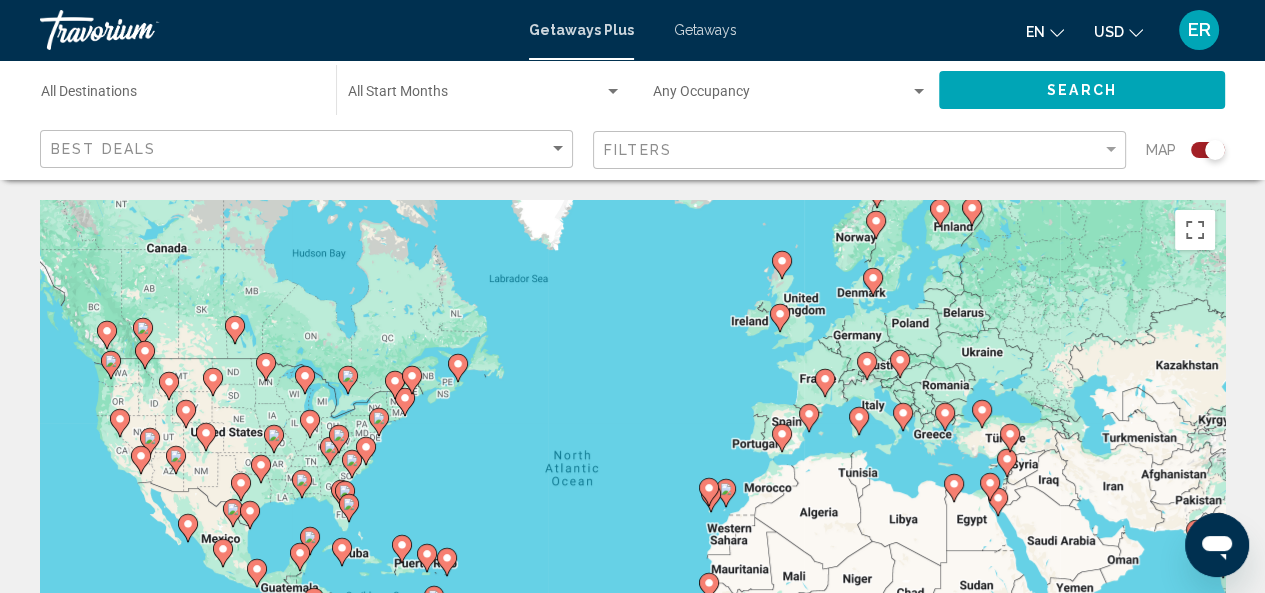 click on "Getaways" at bounding box center [705, 30] 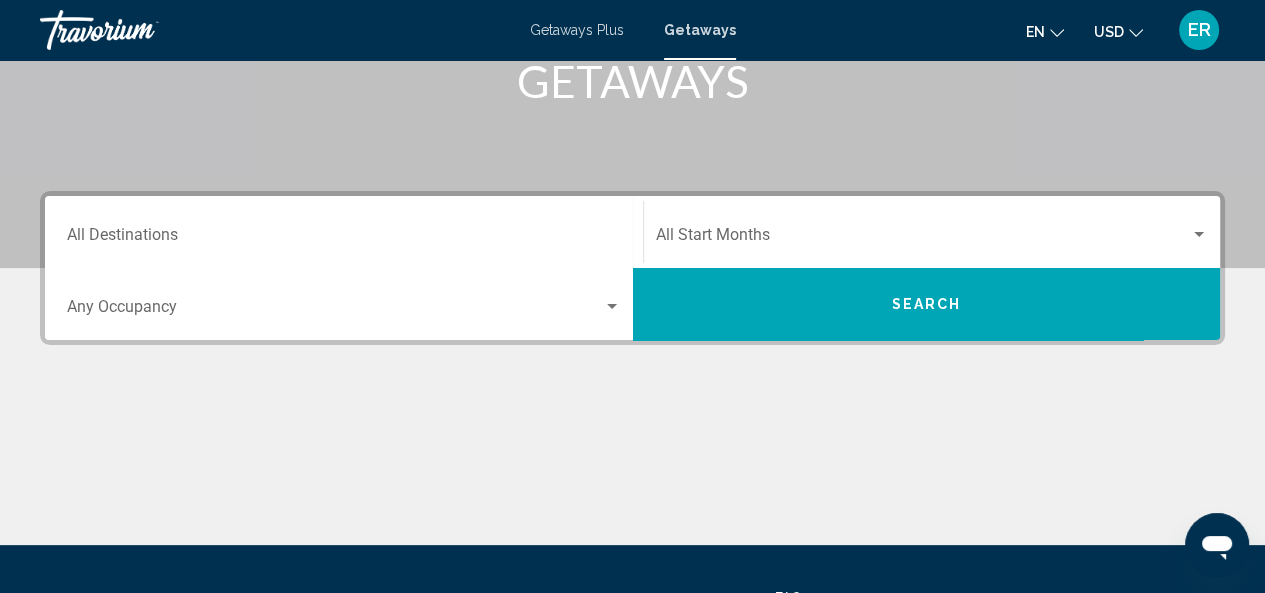 scroll, scrollTop: 344, scrollLeft: 0, axis: vertical 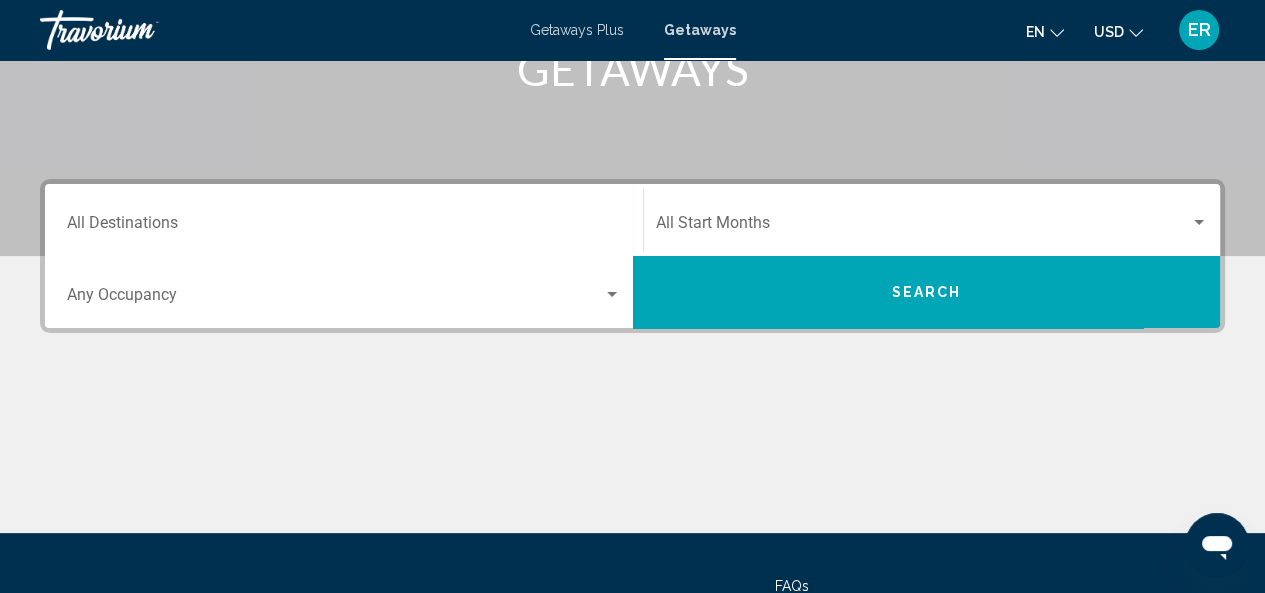 click on "Search" at bounding box center (927, 292) 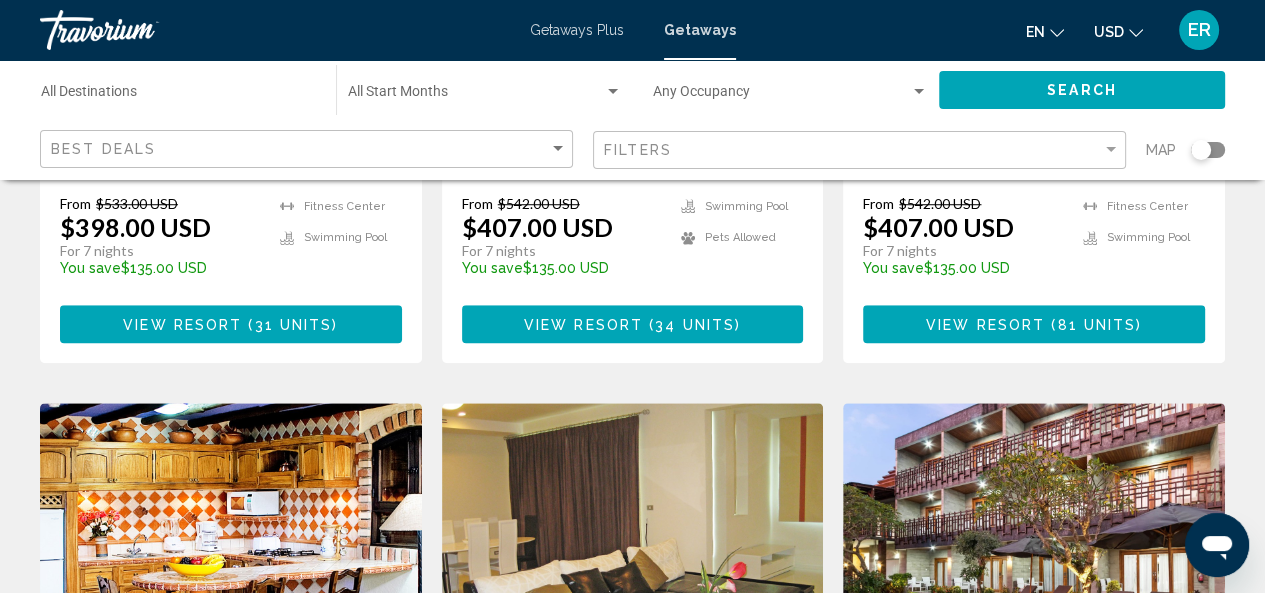 scroll, scrollTop: 1256, scrollLeft: 0, axis: vertical 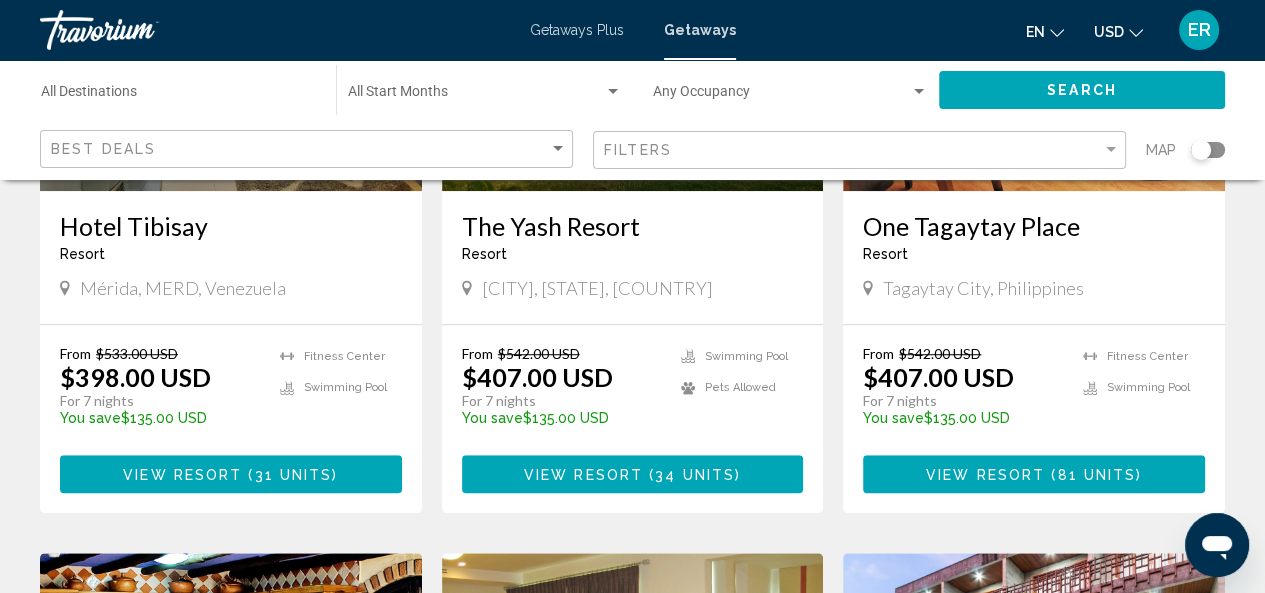 click on "One Tagaytay Place Resort - This is an adults only resort Tagaytay City, Philippines" at bounding box center [1034, 257] 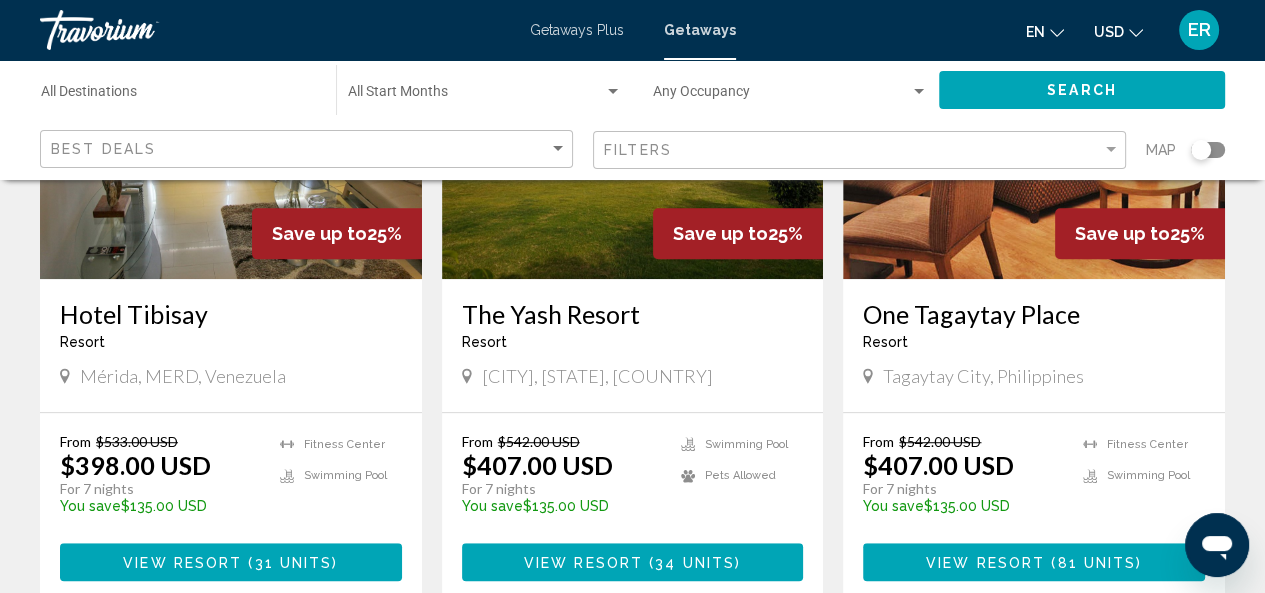 click on "One Tagaytay Place Resort - This is an adults only resort" at bounding box center (1034, 332) 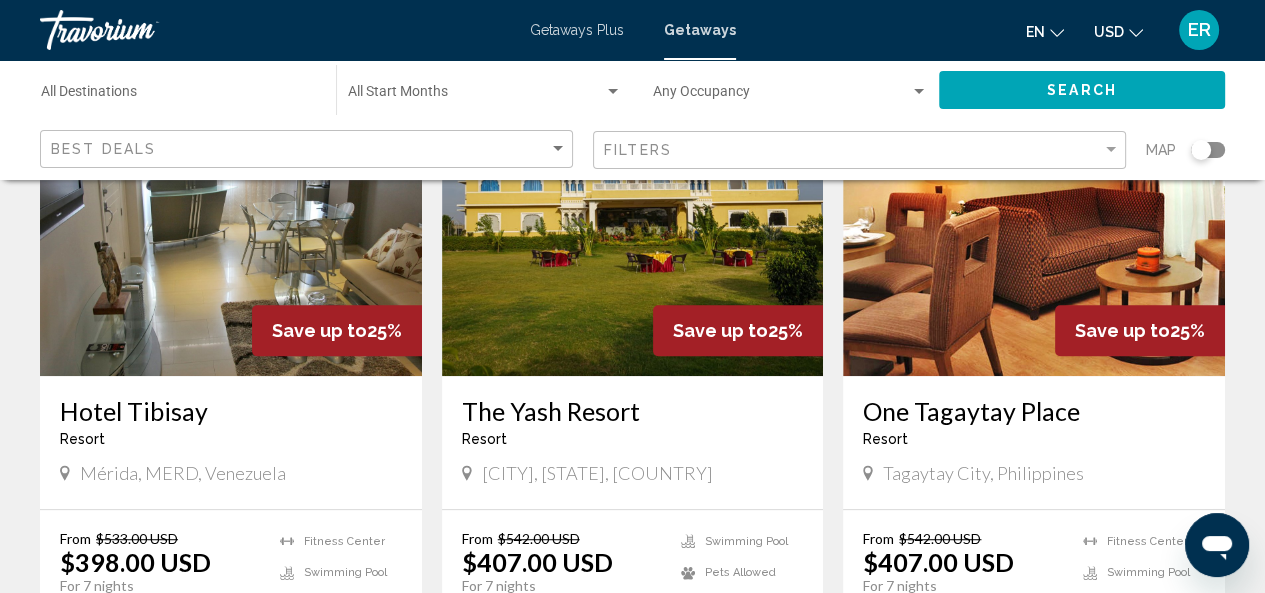 scroll, scrollTop: 891, scrollLeft: 0, axis: vertical 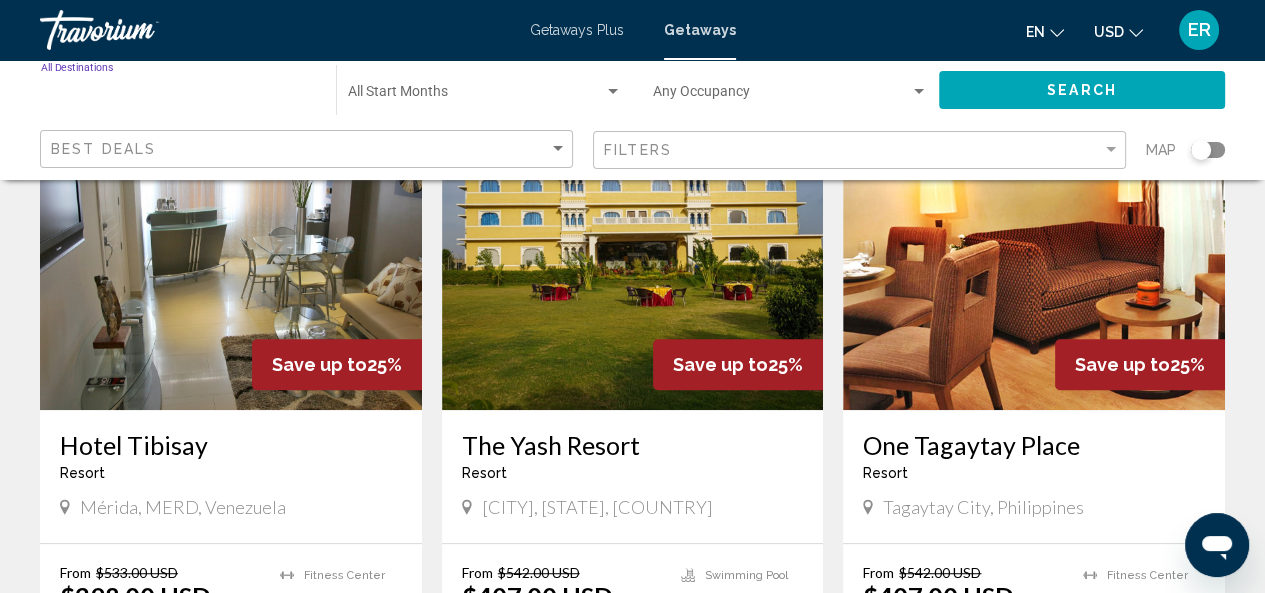 click on "Destination All Destinations" at bounding box center (178, 96) 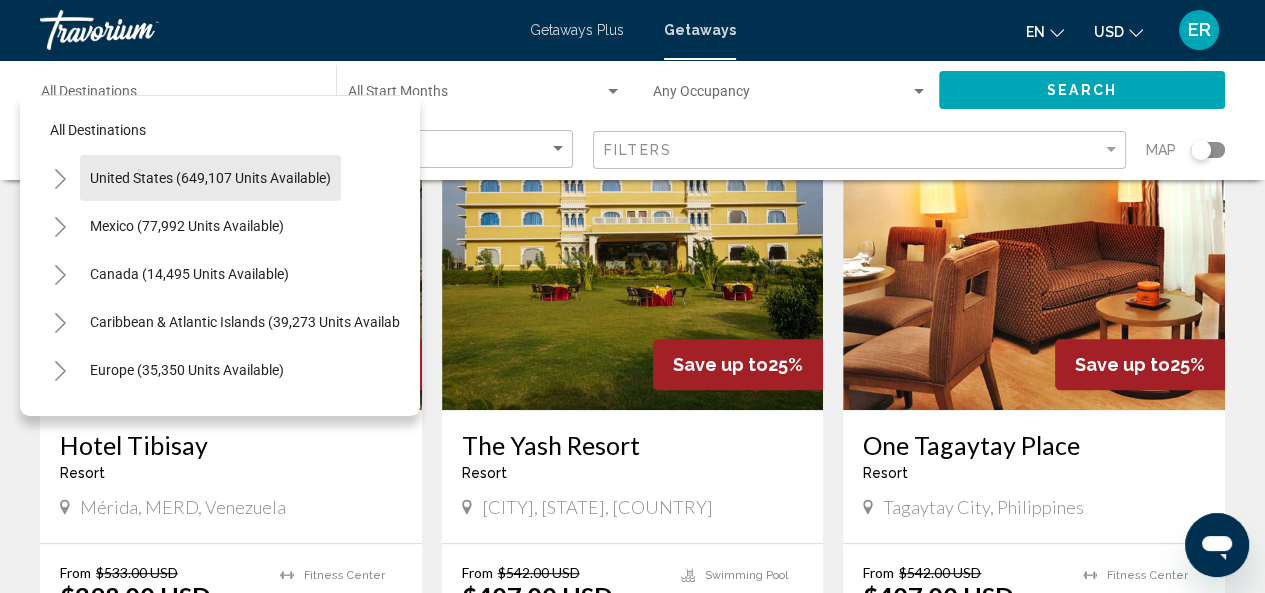 click on "United States (649,107 units available)" 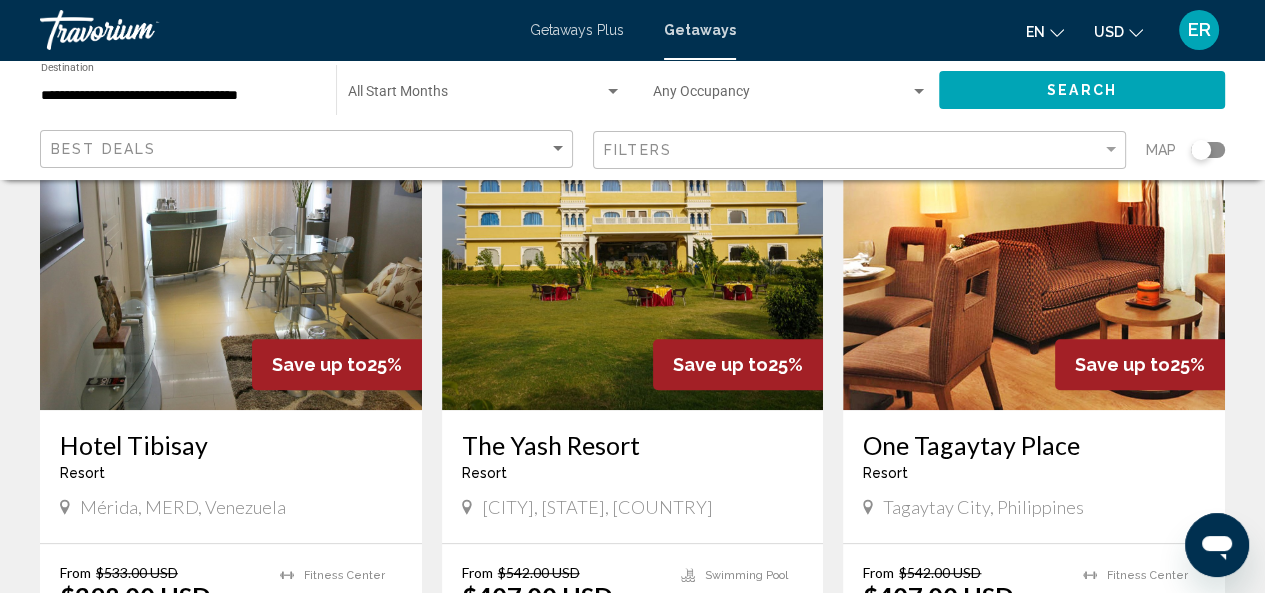 click on "**********" 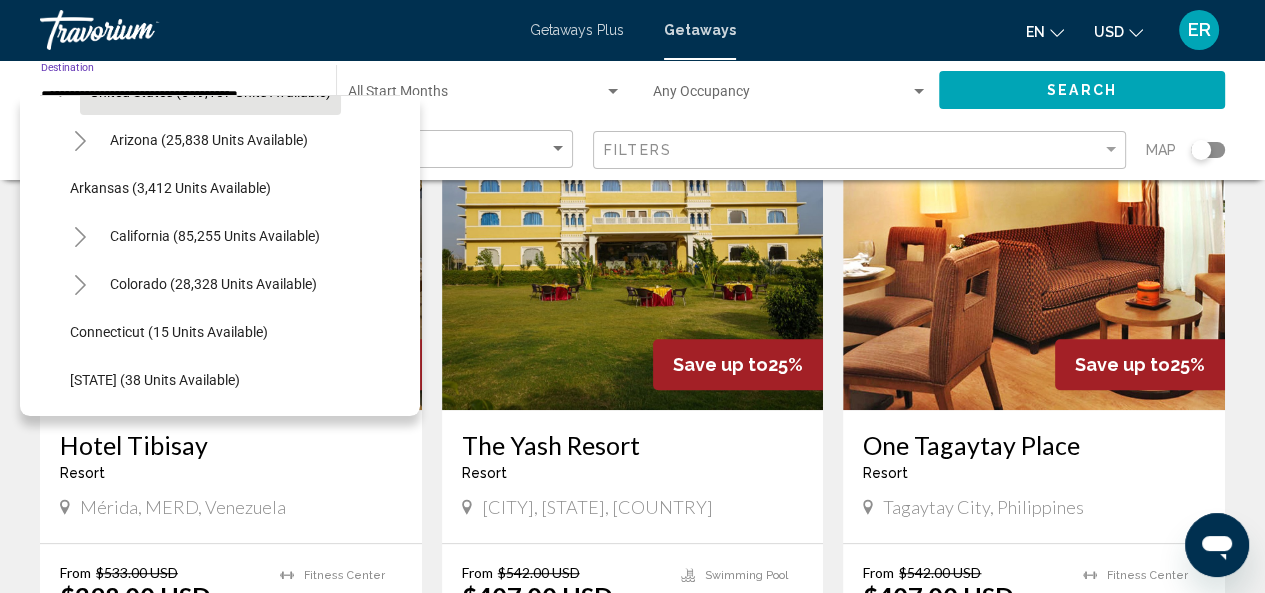 scroll, scrollTop: 86, scrollLeft: 0, axis: vertical 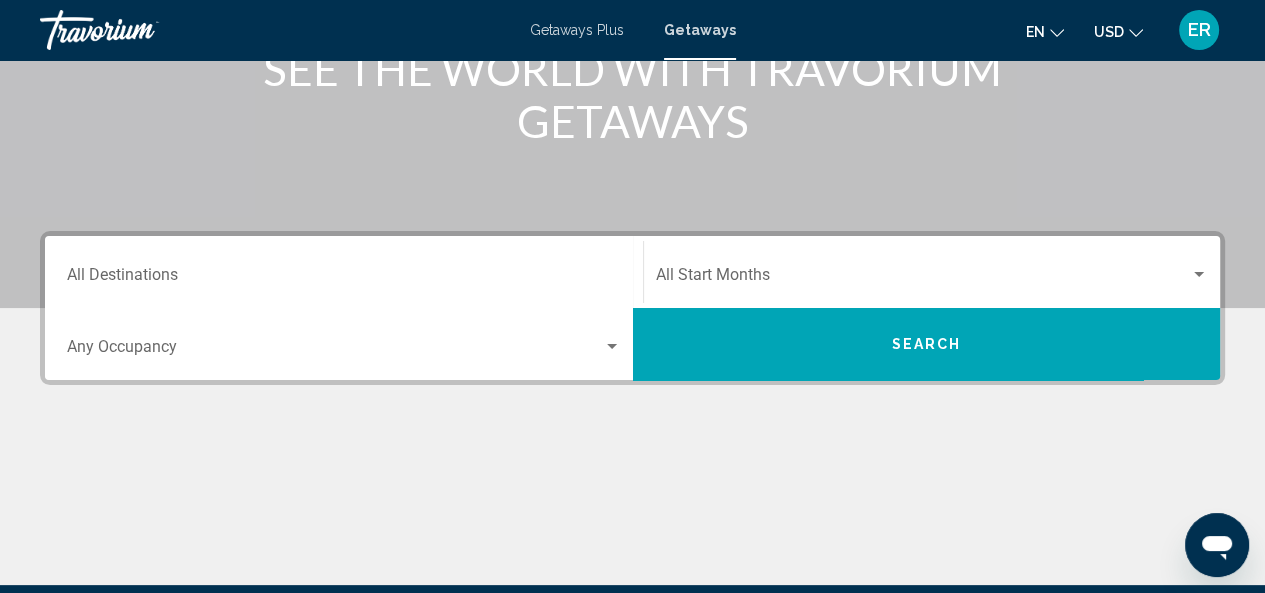 click on "Destination All Destinations" at bounding box center (344, 279) 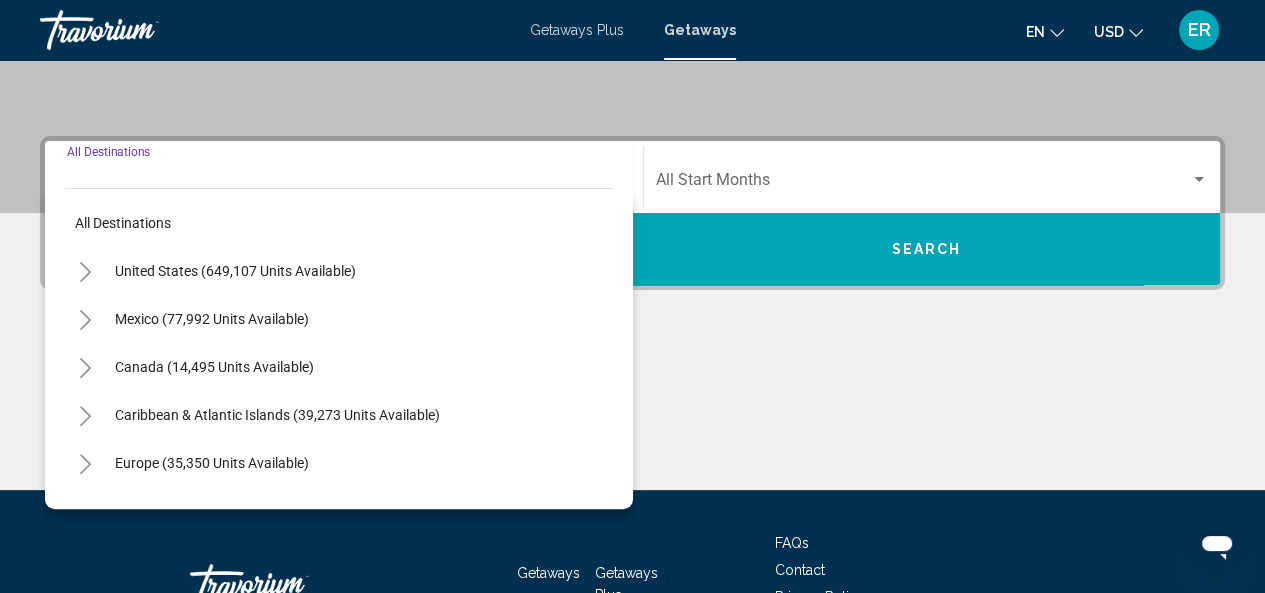 scroll, scrollTop: 458, scrollLeft: 0, axis: vertical 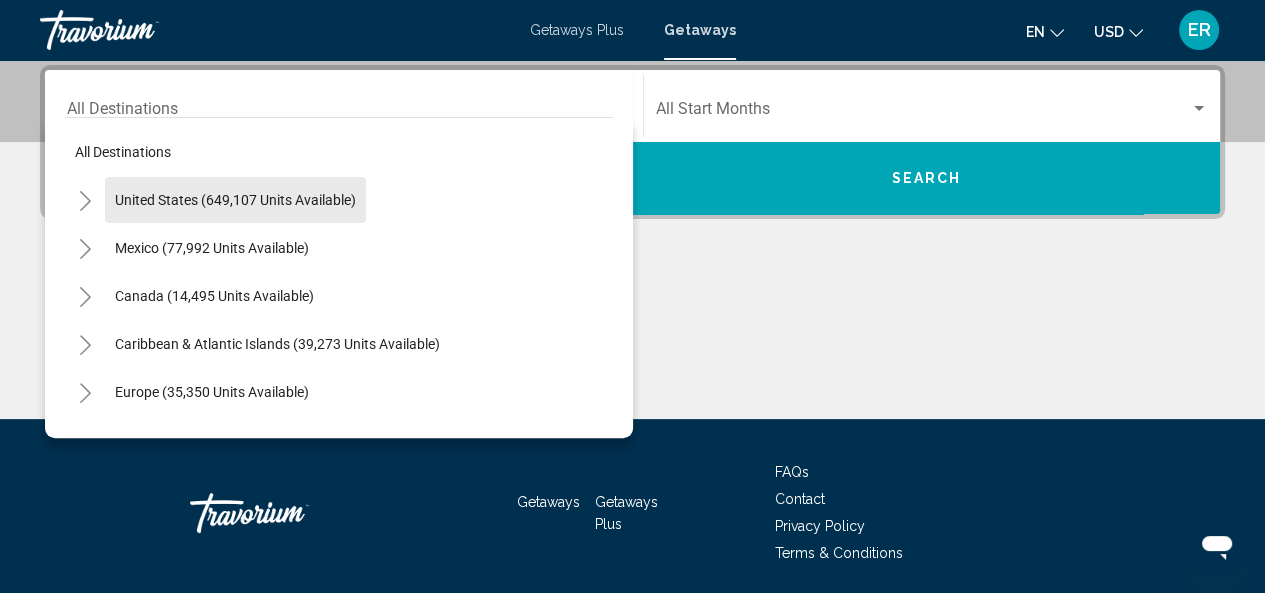 click on "United States (649,107 units available)" 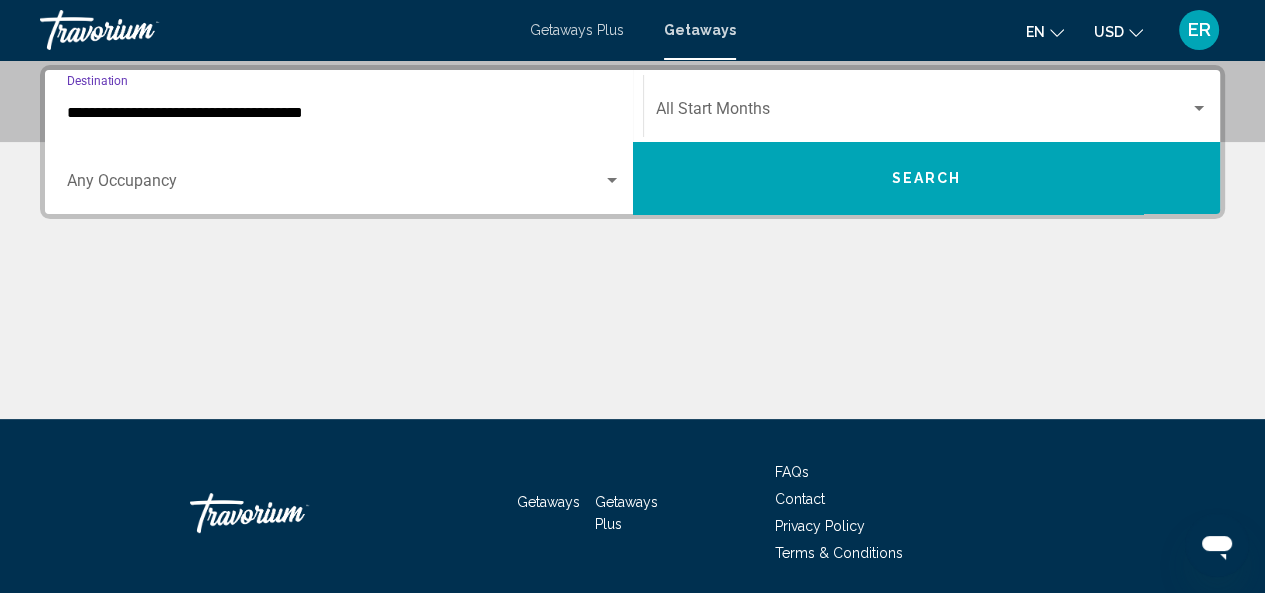 click at bounding box center (923, 113) 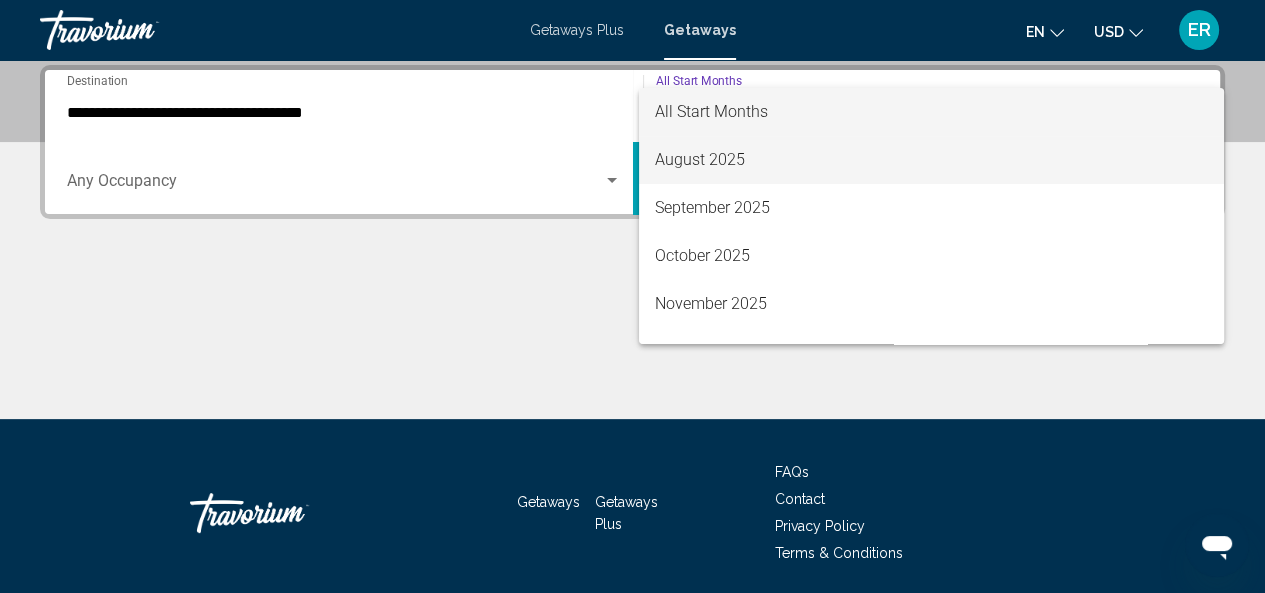 click on "August 2025" at bounding box center [931, 160] 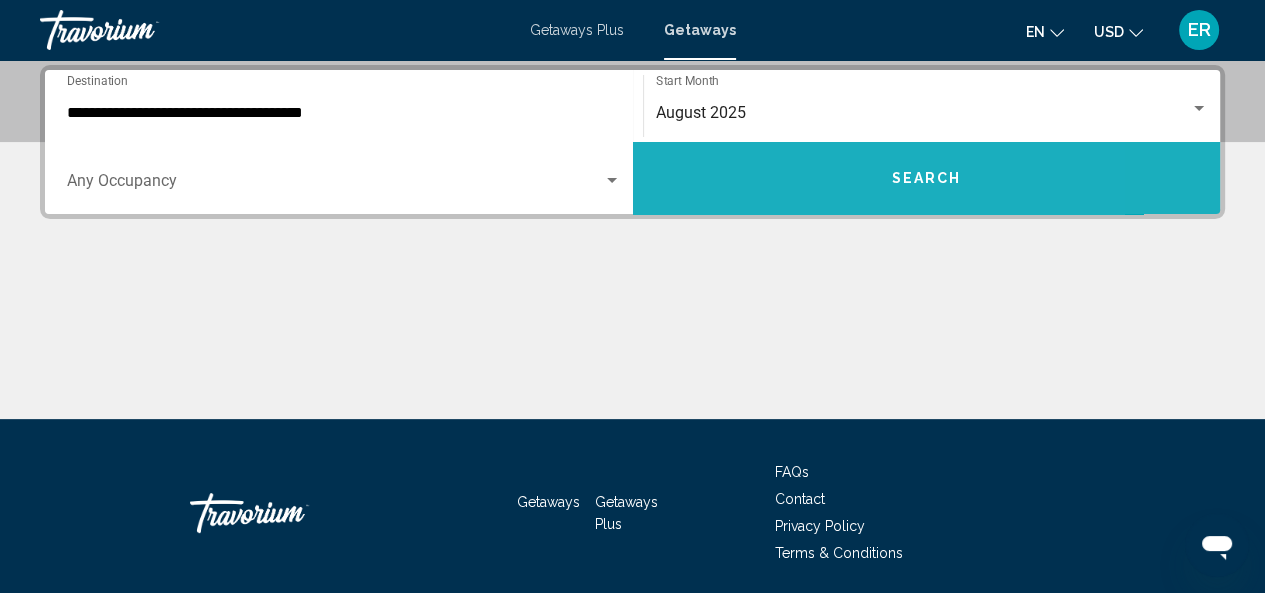 click on "Search" at bounding box center (927, 178) 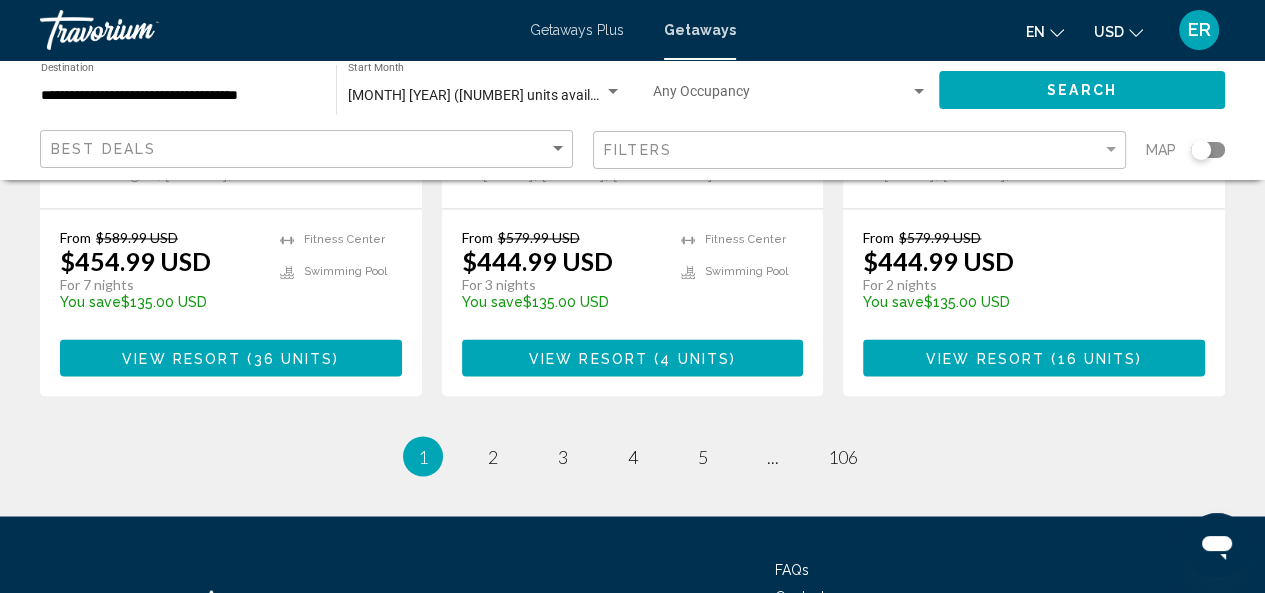 scroll, scrollTop: 2721, scrollLeft: 0, axis: vertical 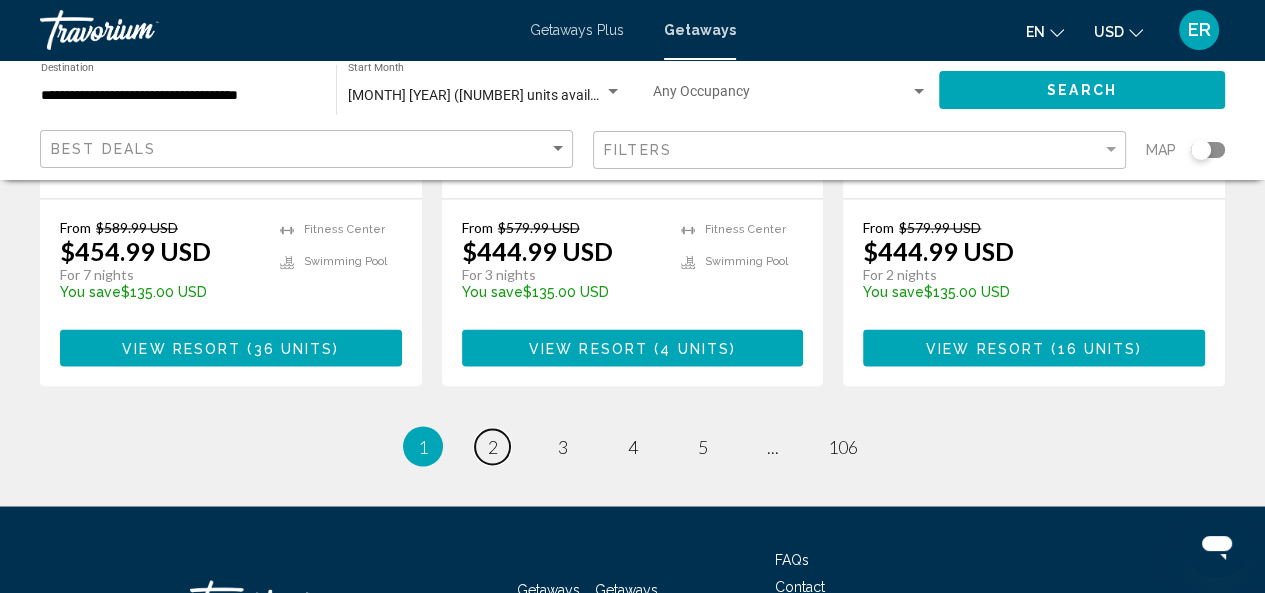 click on "2" at bounding box center [493, 446] 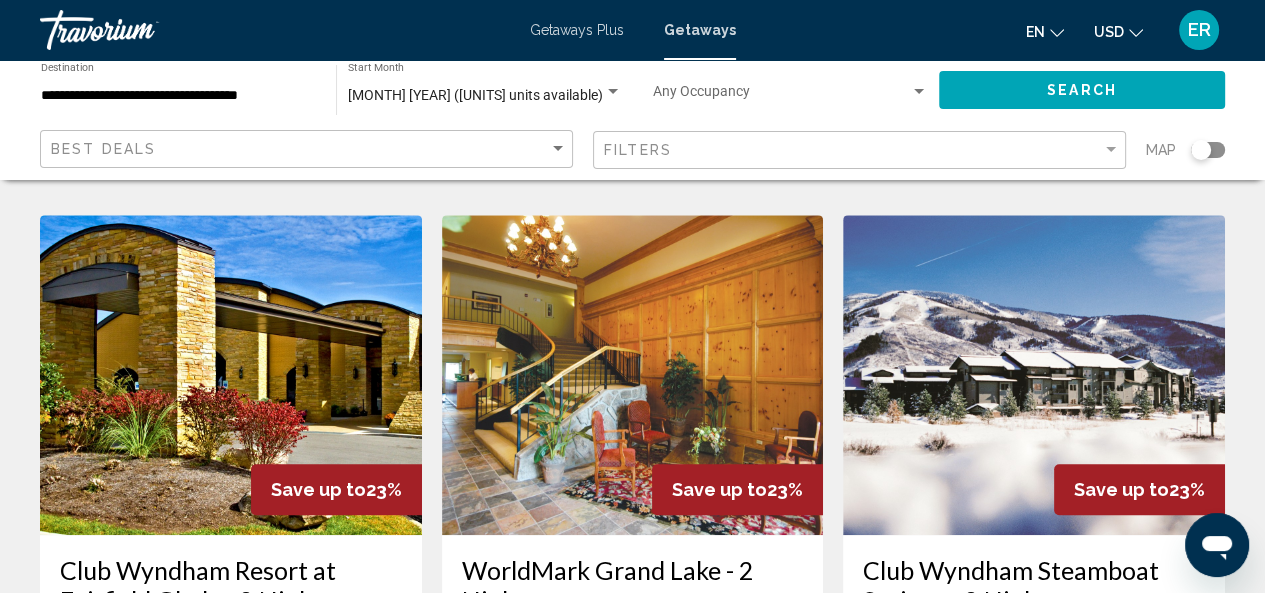 scroll, scrollTop: 774, scrollLeft: 0, axis: vertical 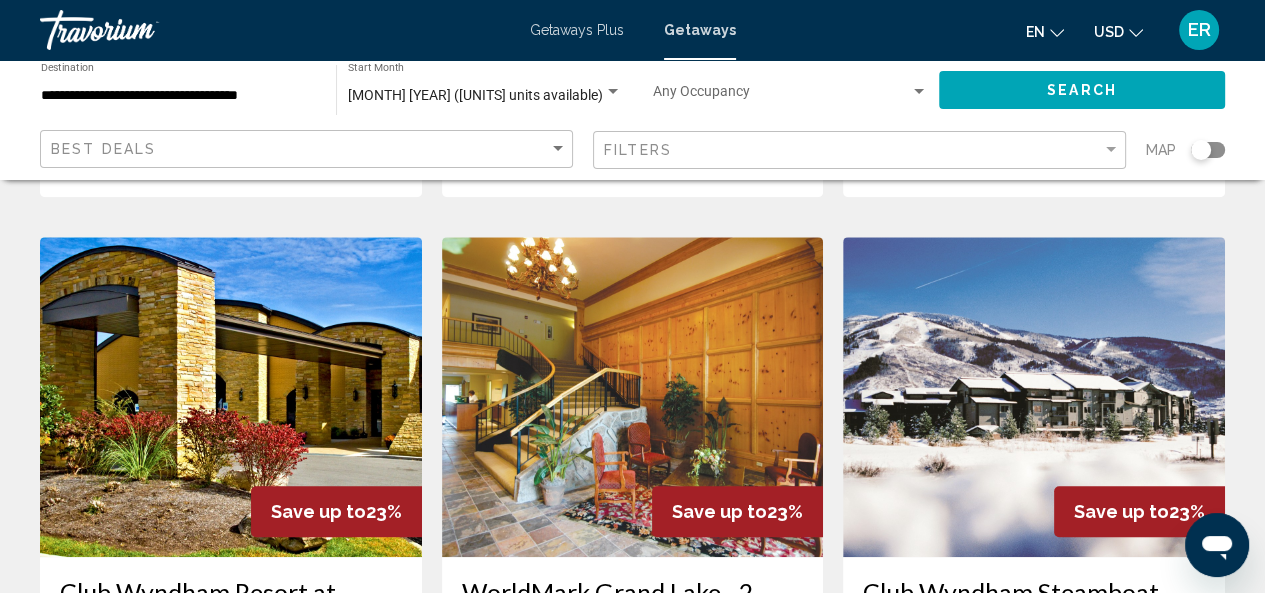 click at bounding box center (1034, 397) 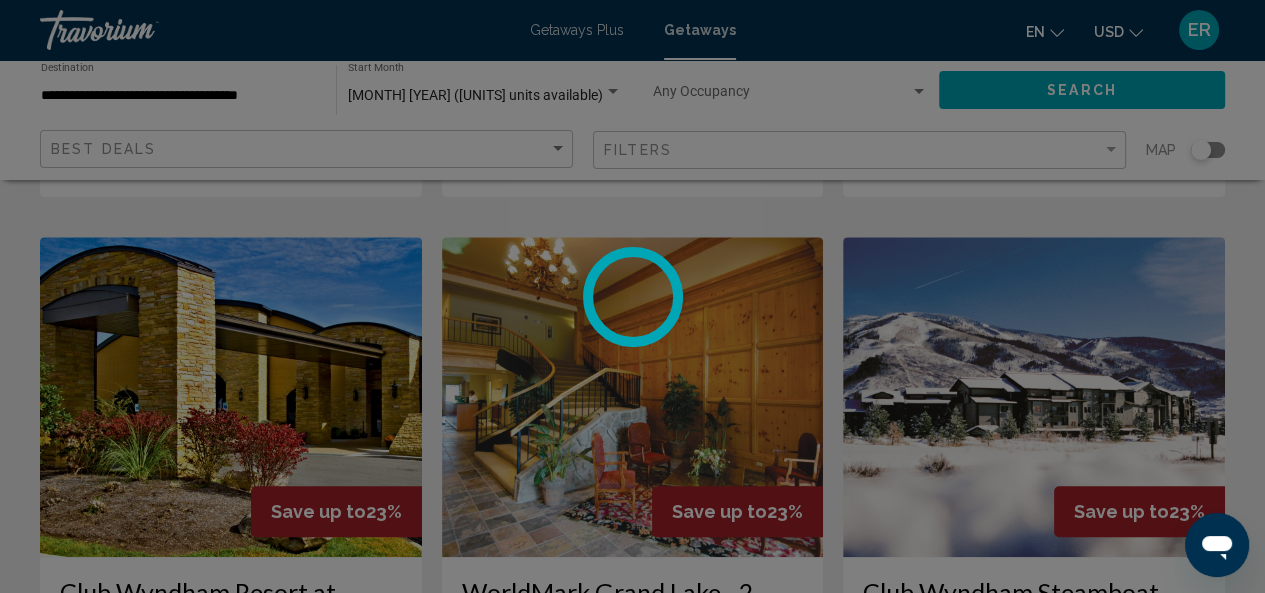 scroll, scrollTop: 238, scrollLeft: 0, axis: vertical 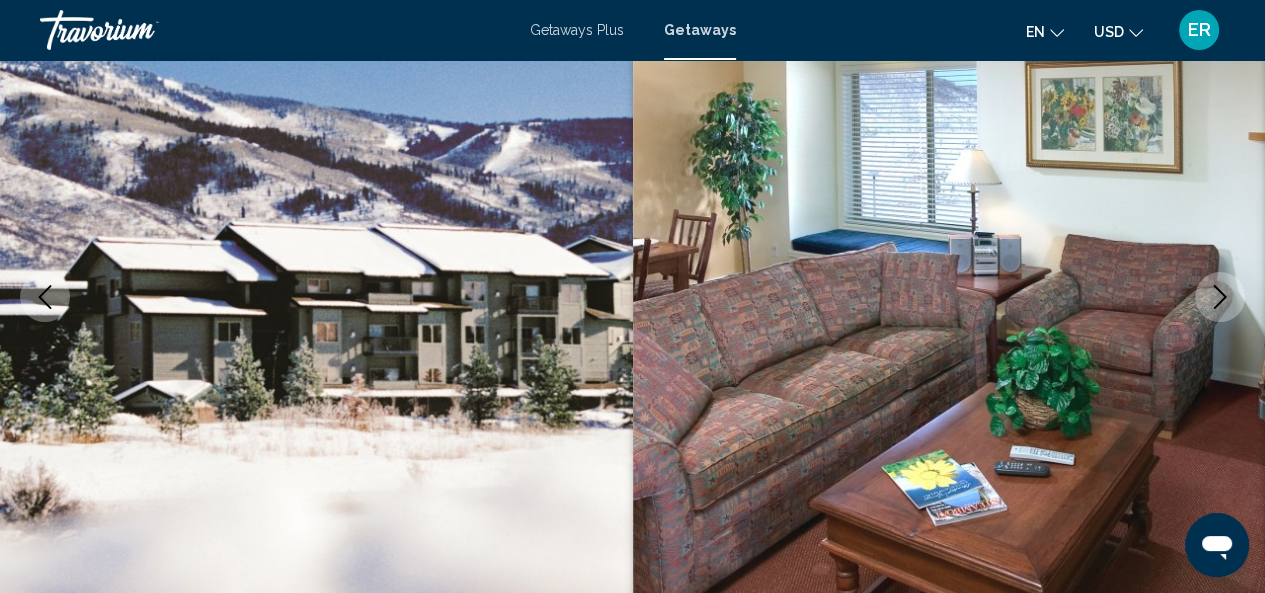 click at bounding box center (1220, 297) 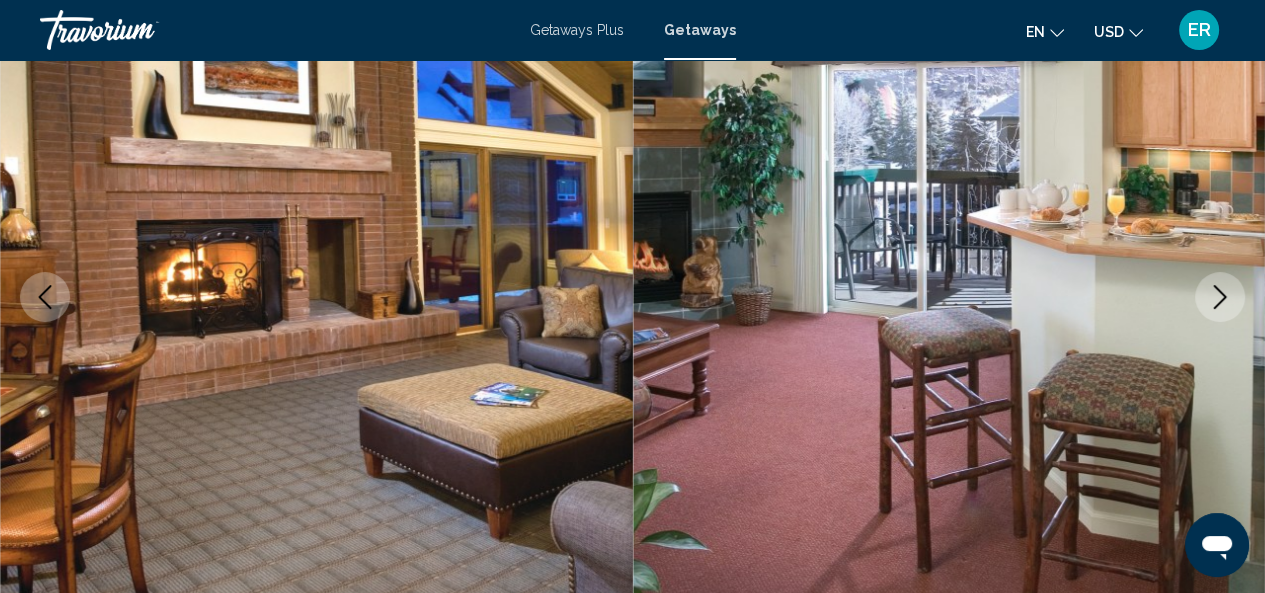 click at bounding box center [1220, 297] 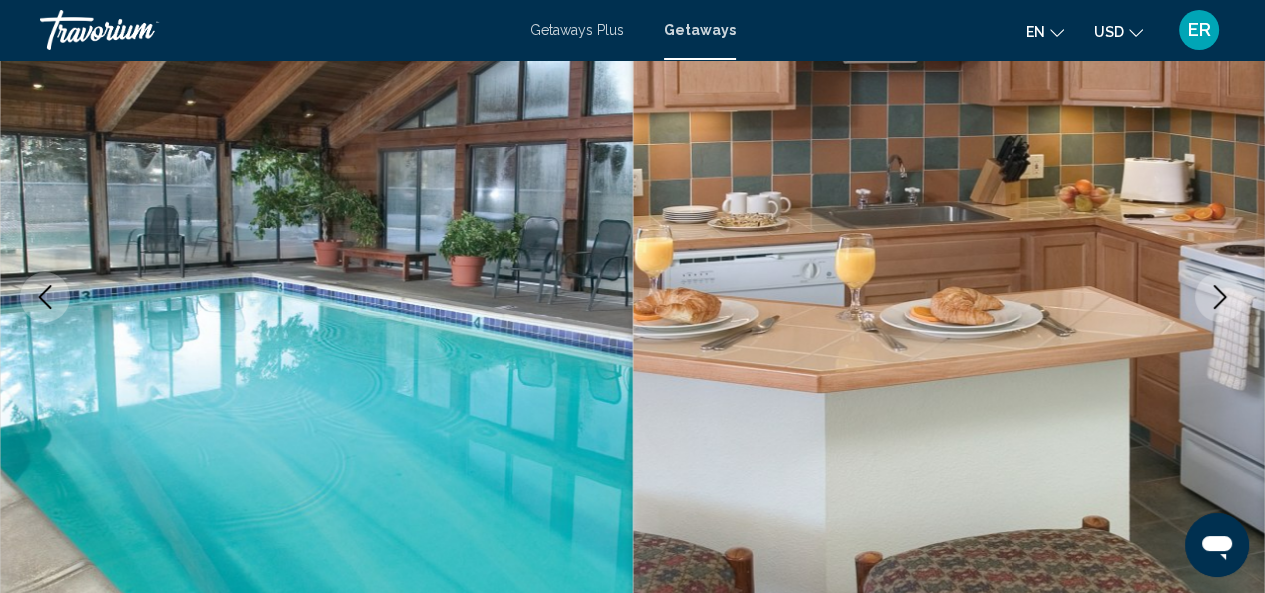 click at bounding box center [1220, 297] 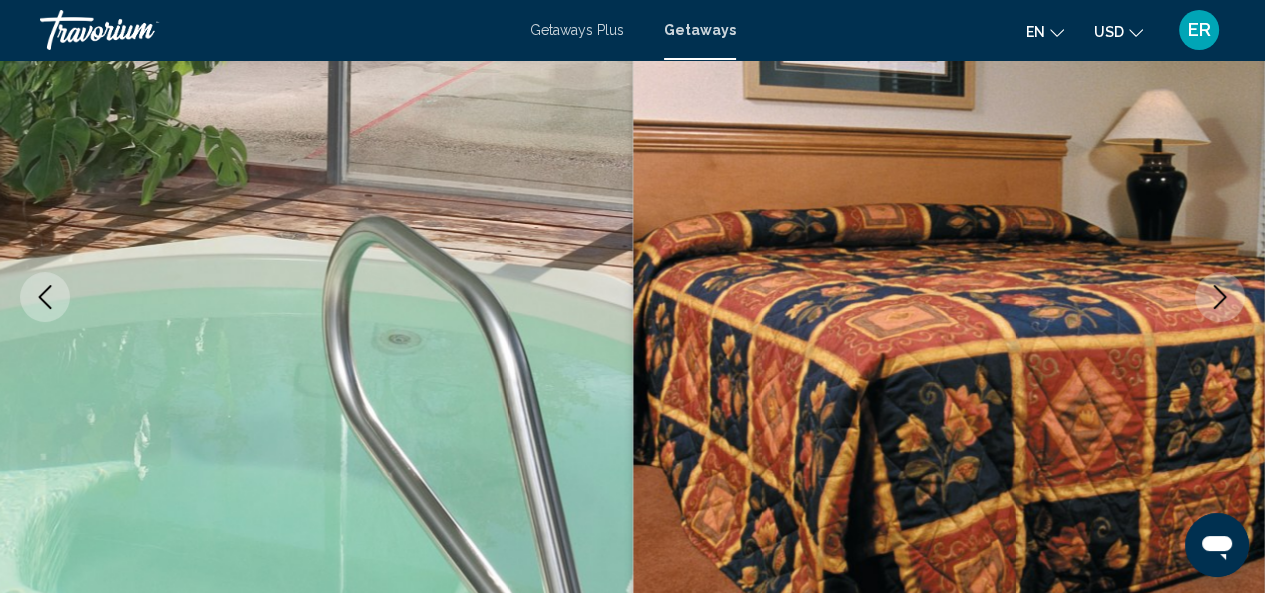 click 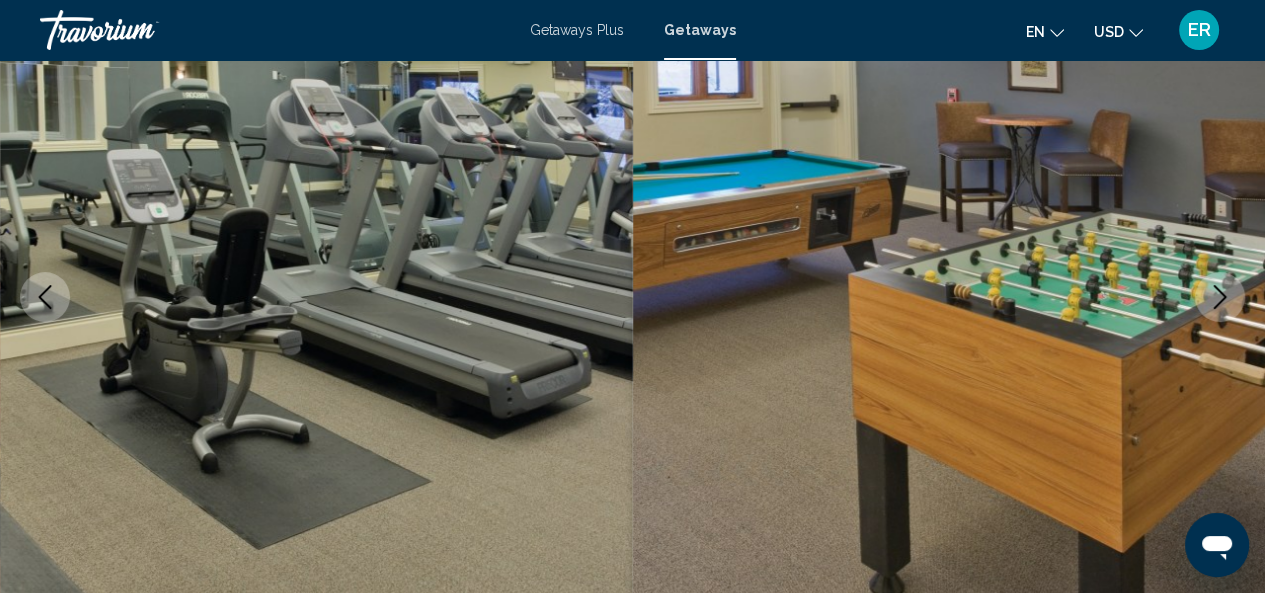 click at bounding box center (1220, 297) 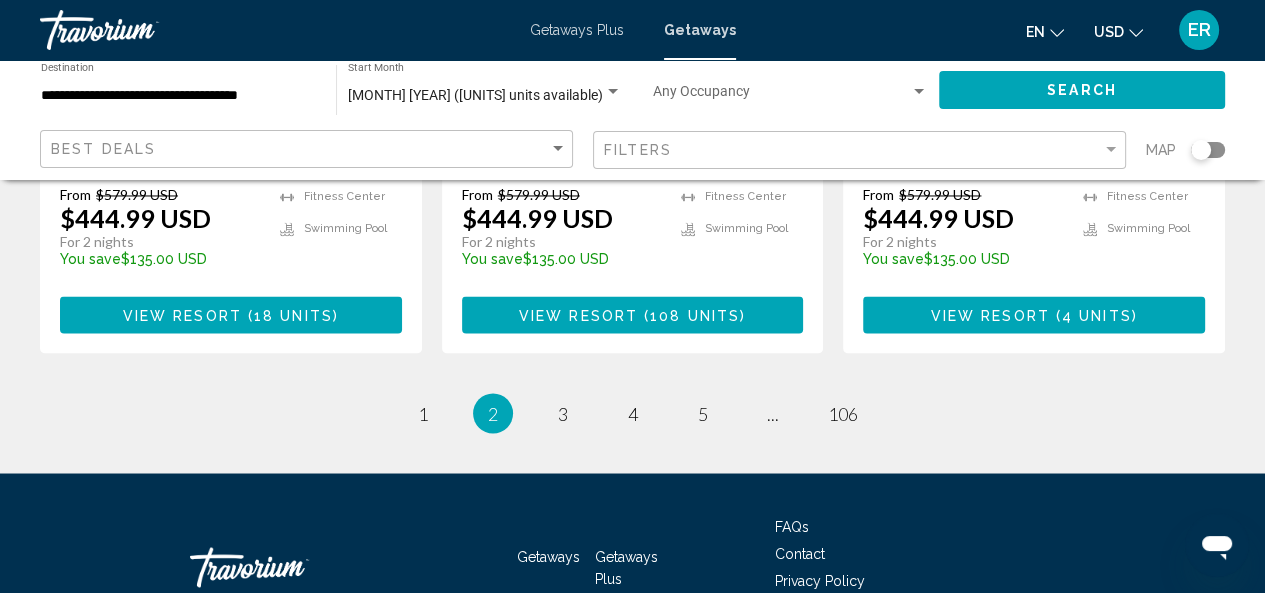 scroll, scrollTop: 2772, scrollLeft: 0, axis: vertical 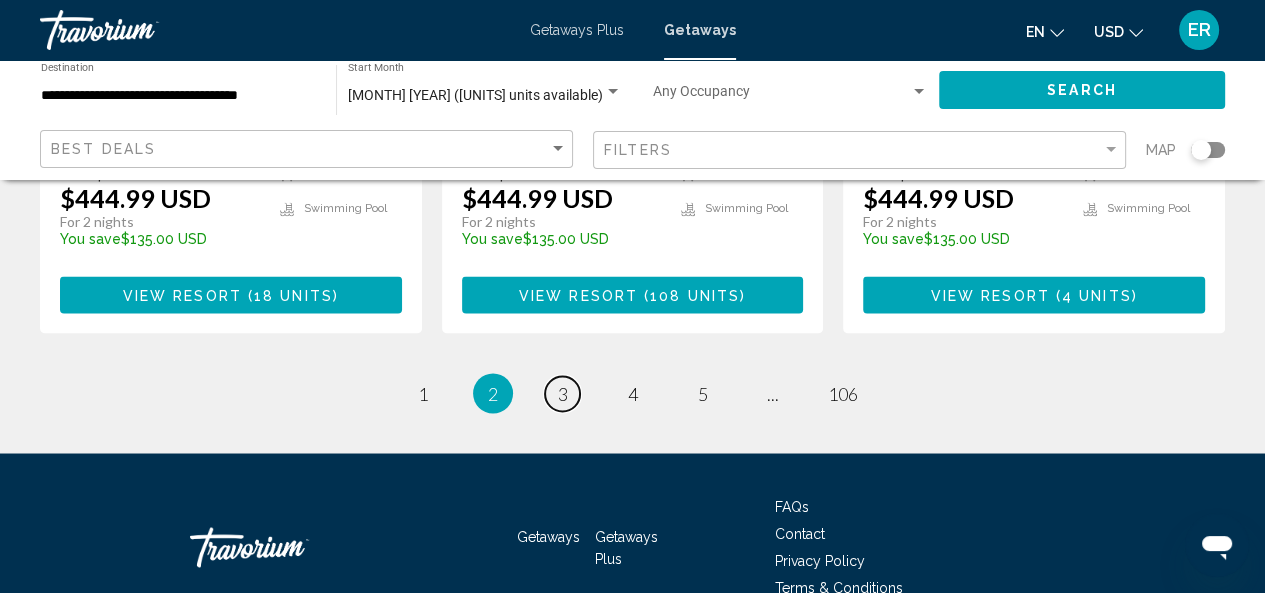 click on "page  3" at bounding box center [562, 393] 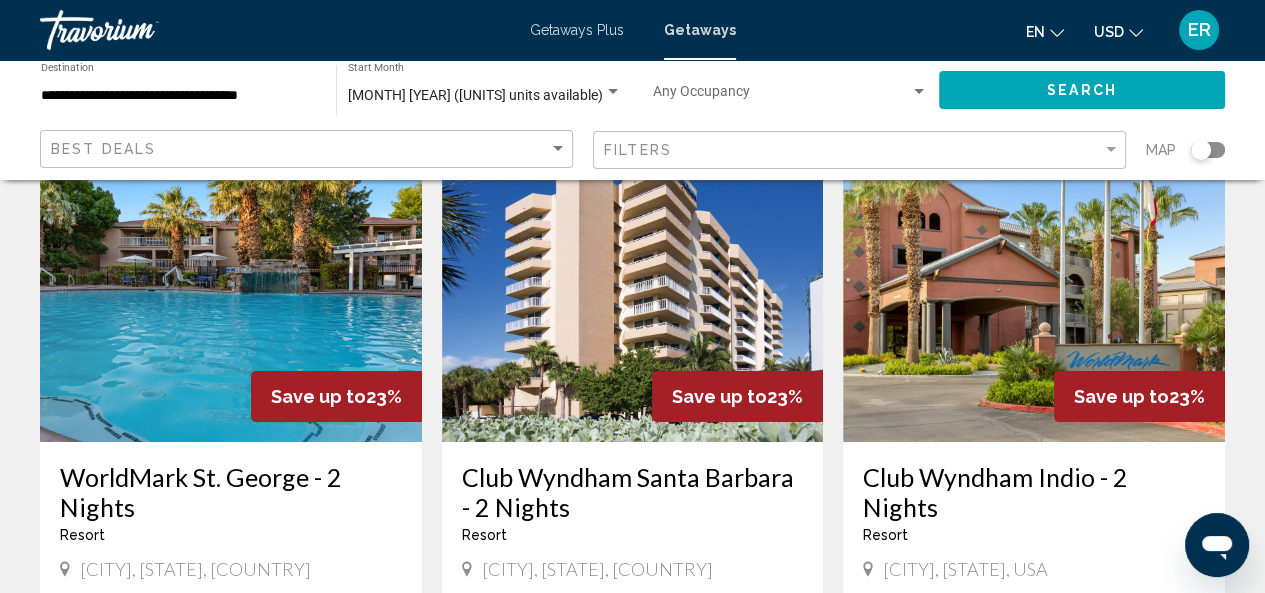 scroll, scrollTop: 147, scrollLeft: 0, axis: vertical 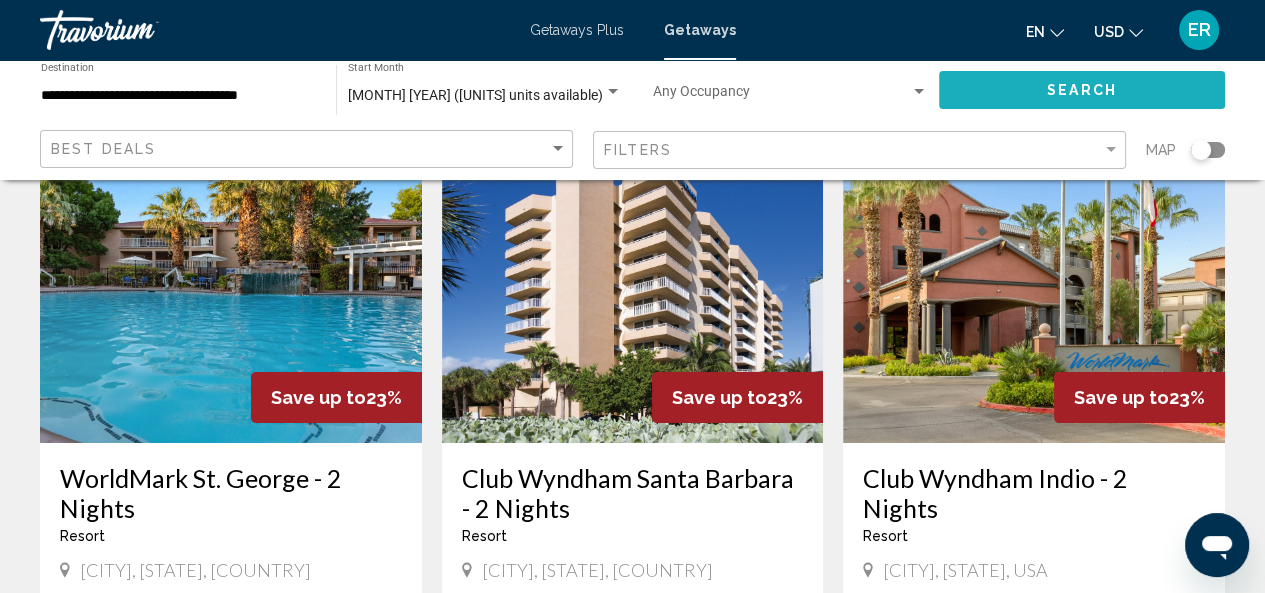 click on "Search" 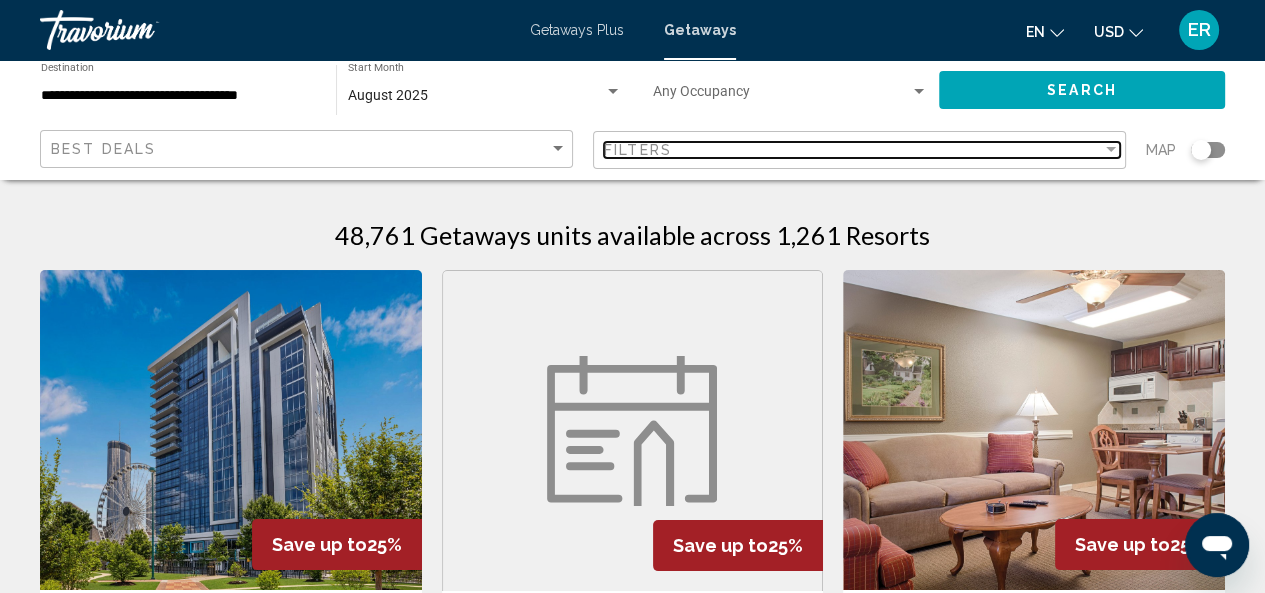 click at bounding box center (1111, 150) 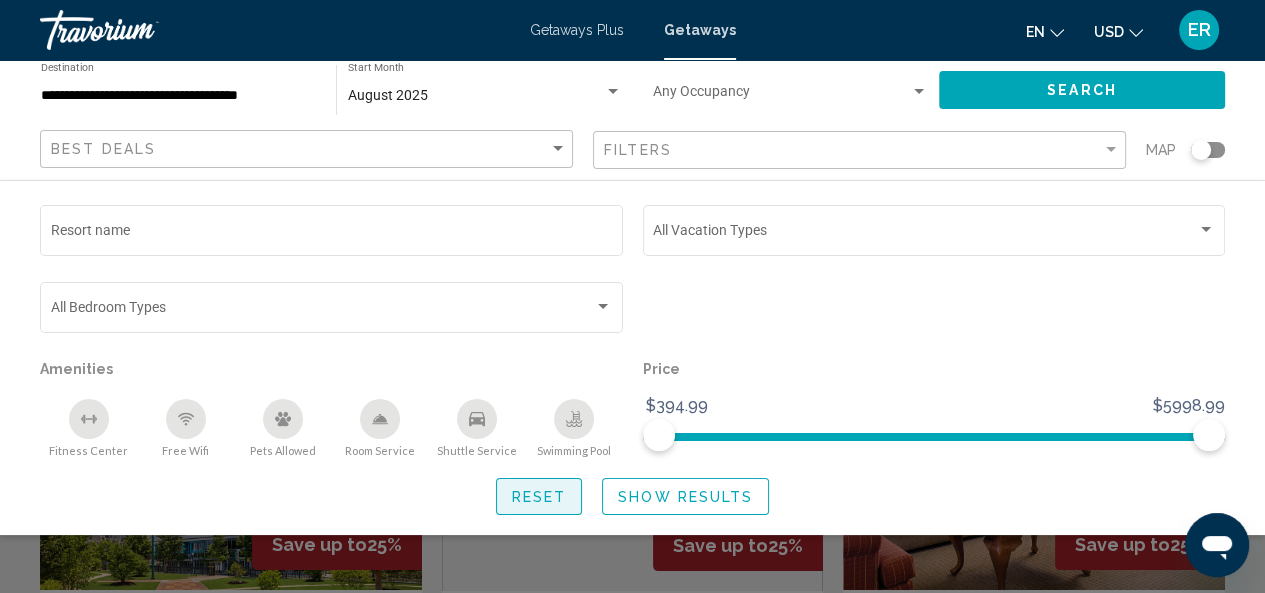 click on "Reset" 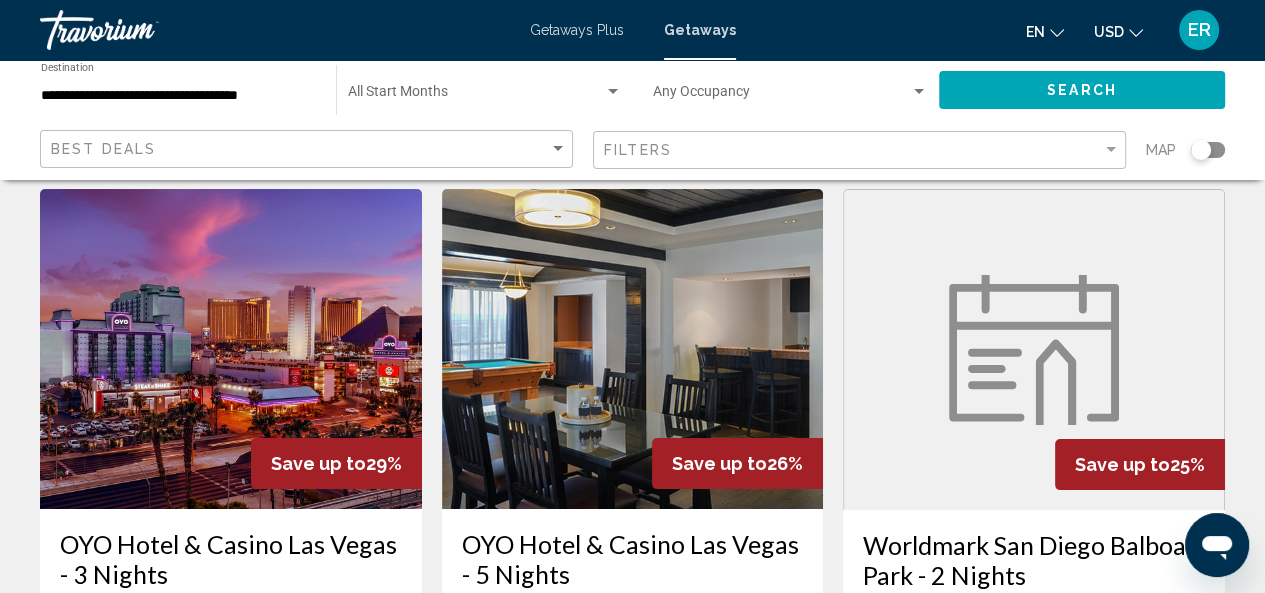 scroll, scrollTop: 0, scrollLeft: 0, axis: both 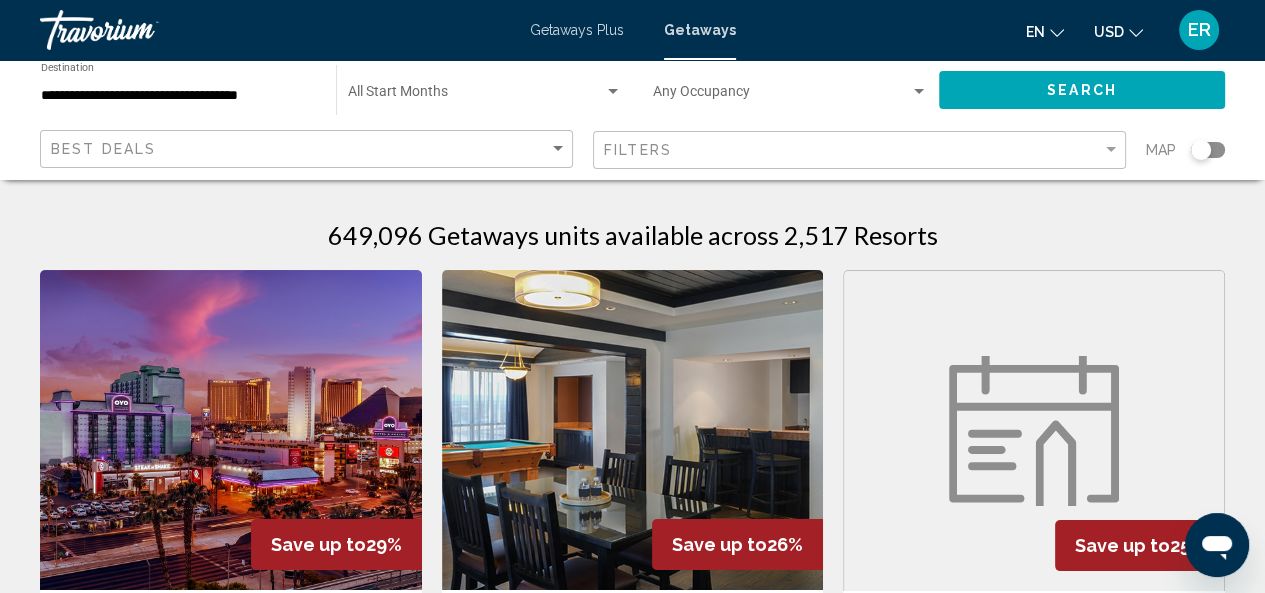 click at bounding box center (1034, 431) 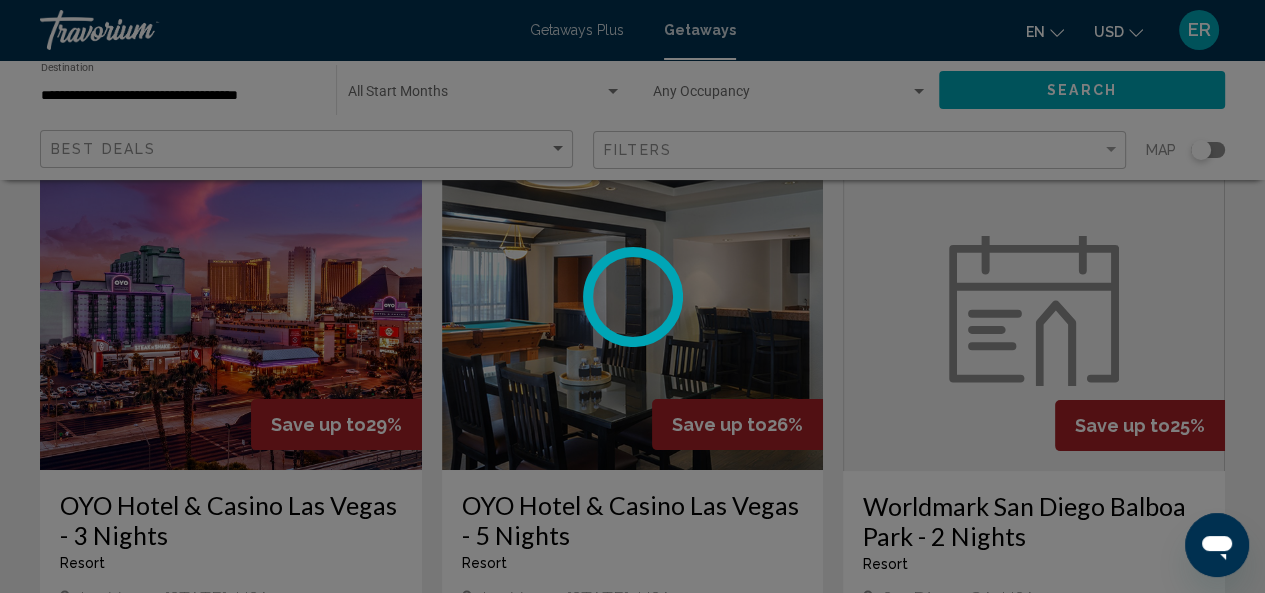 scroll, scrollTop: 128, scrollLeft: 0, axis: vertical 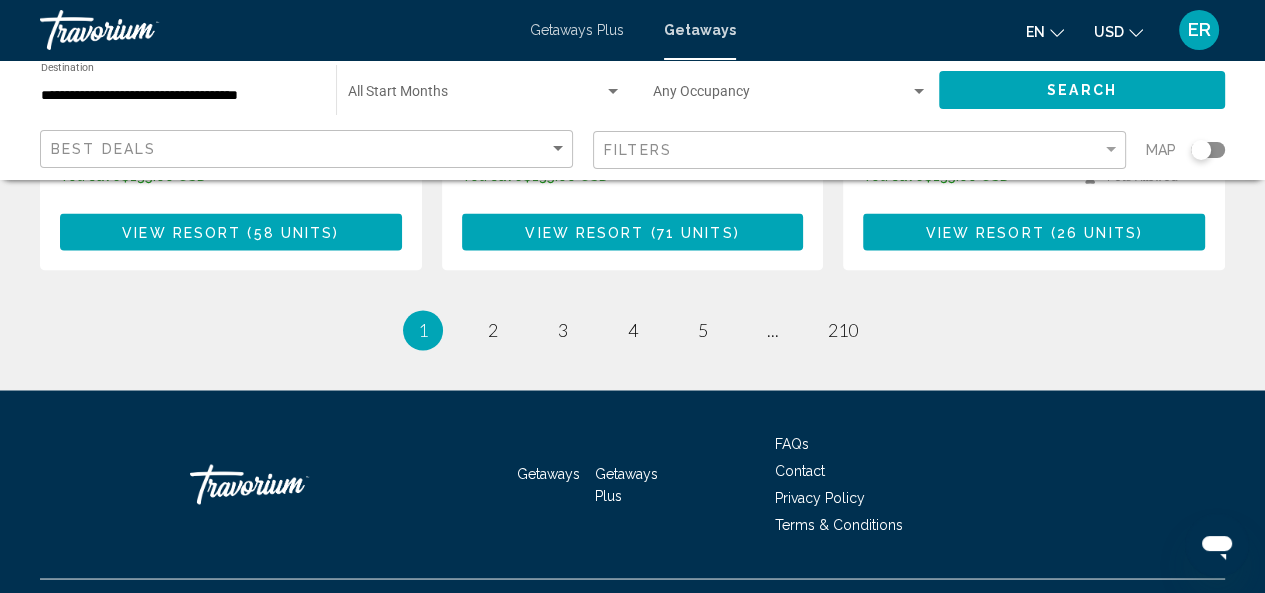 click on "page  2" at bounding box center [493, 330] 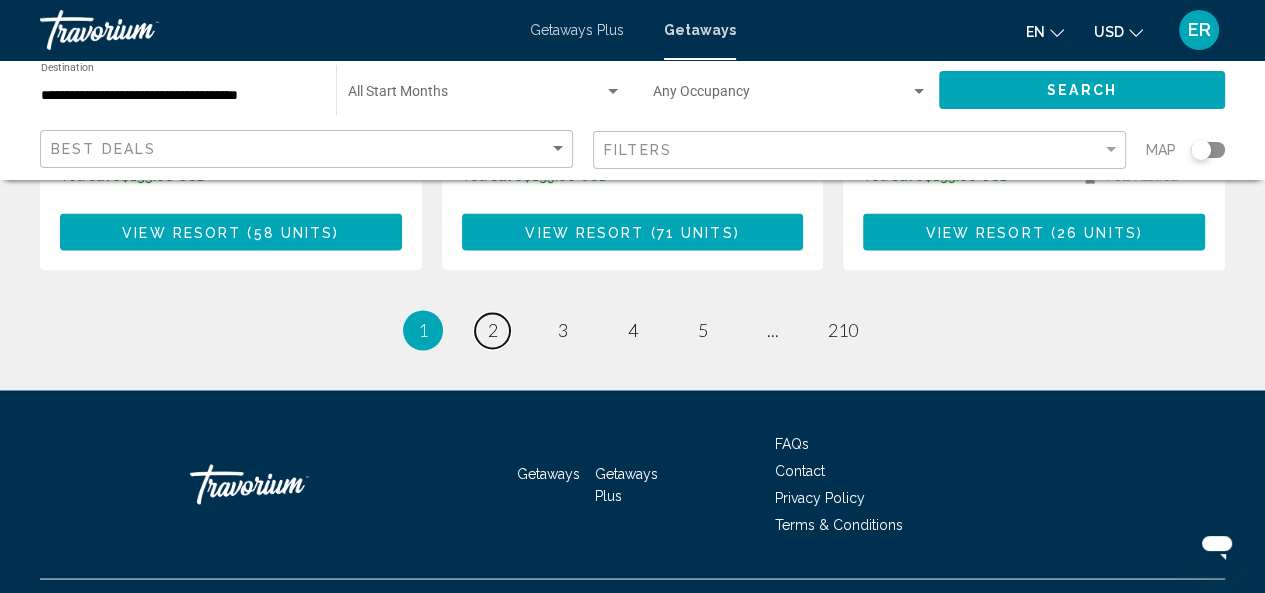 click on "2" at bounding box center [493, 330] 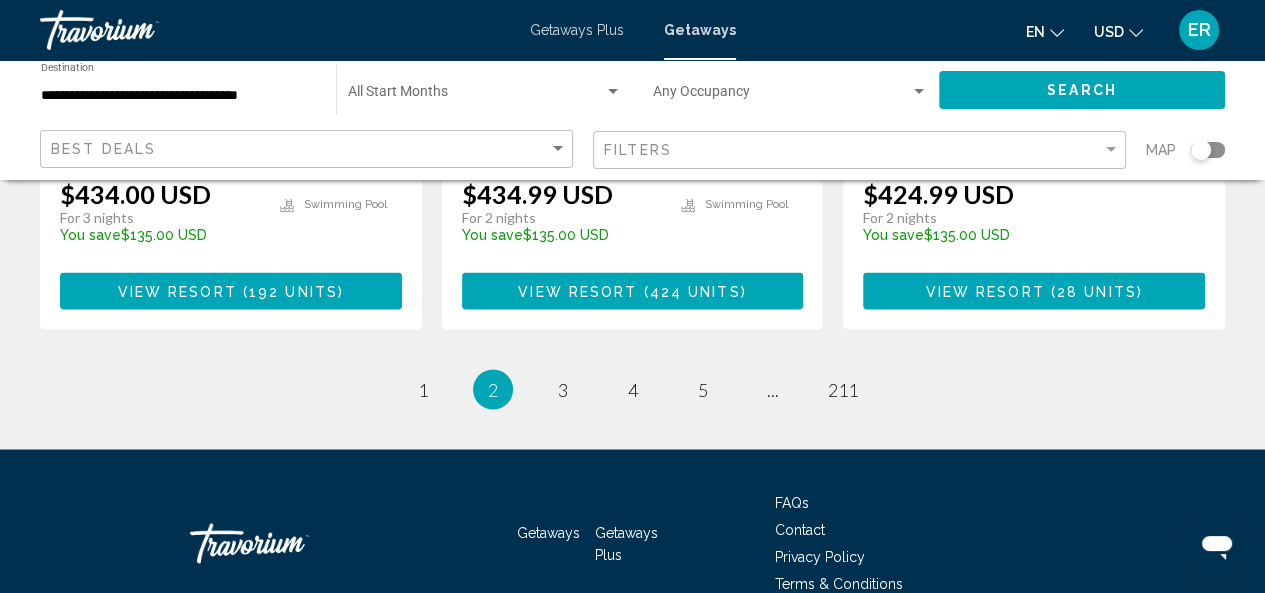 scroll, scrollTop: 2776, scrollLeft: 0, axis: vertical 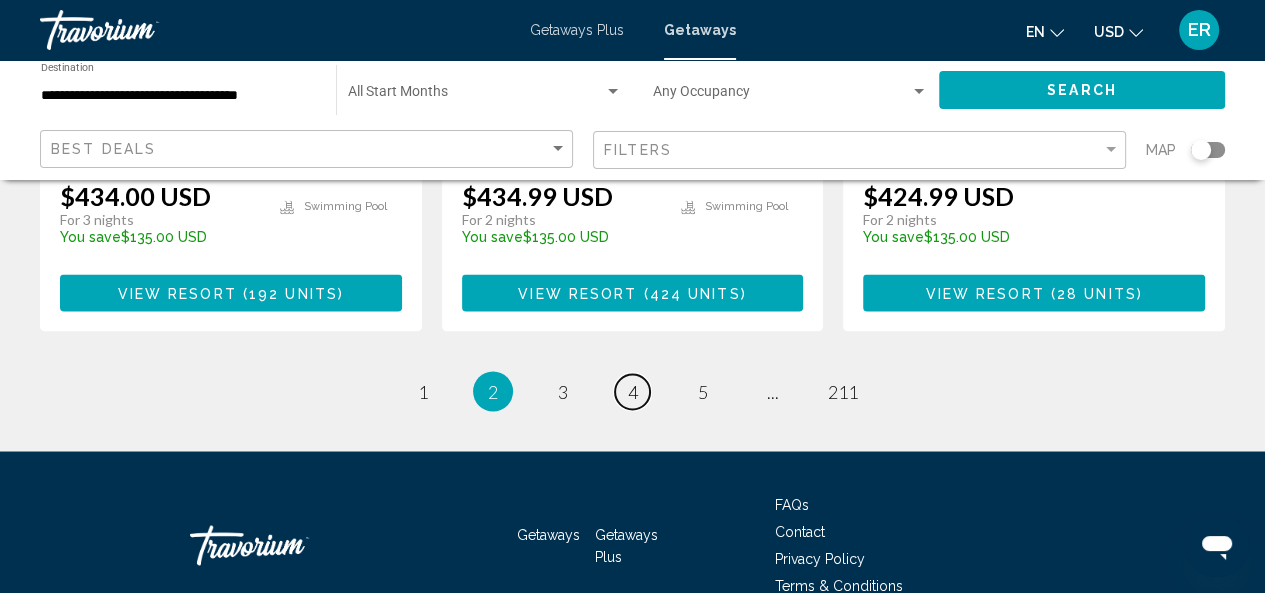 click on "4" at bounding box center [633, 391] 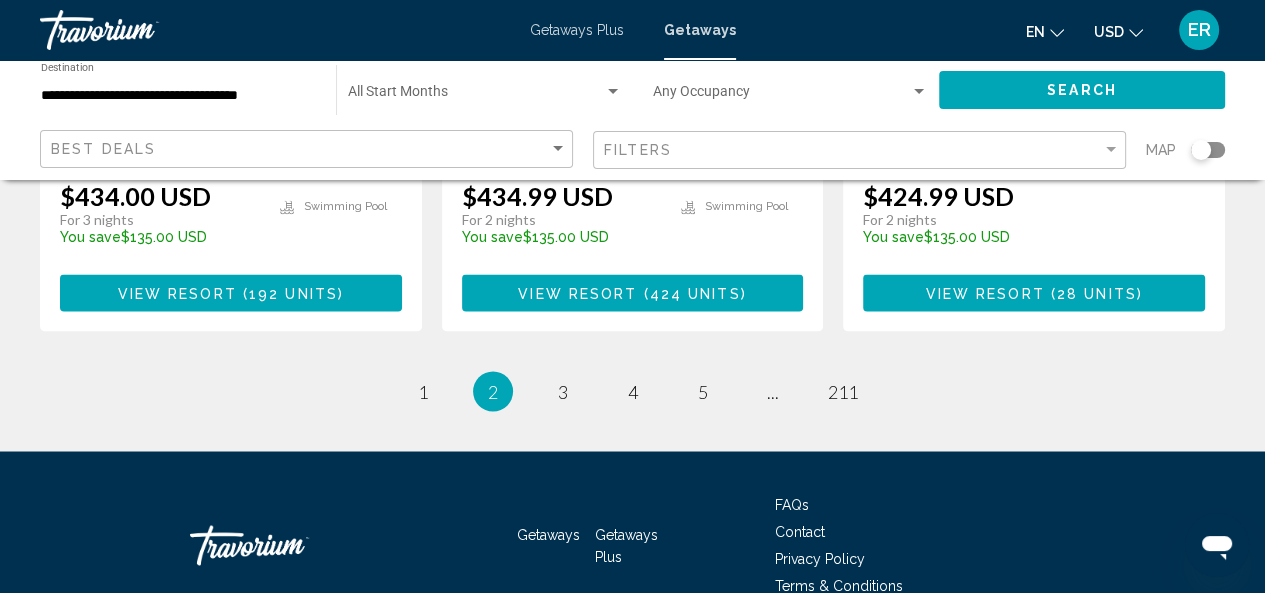 scroll, scrollTop: 0, scrollLeft: 0, axis: both 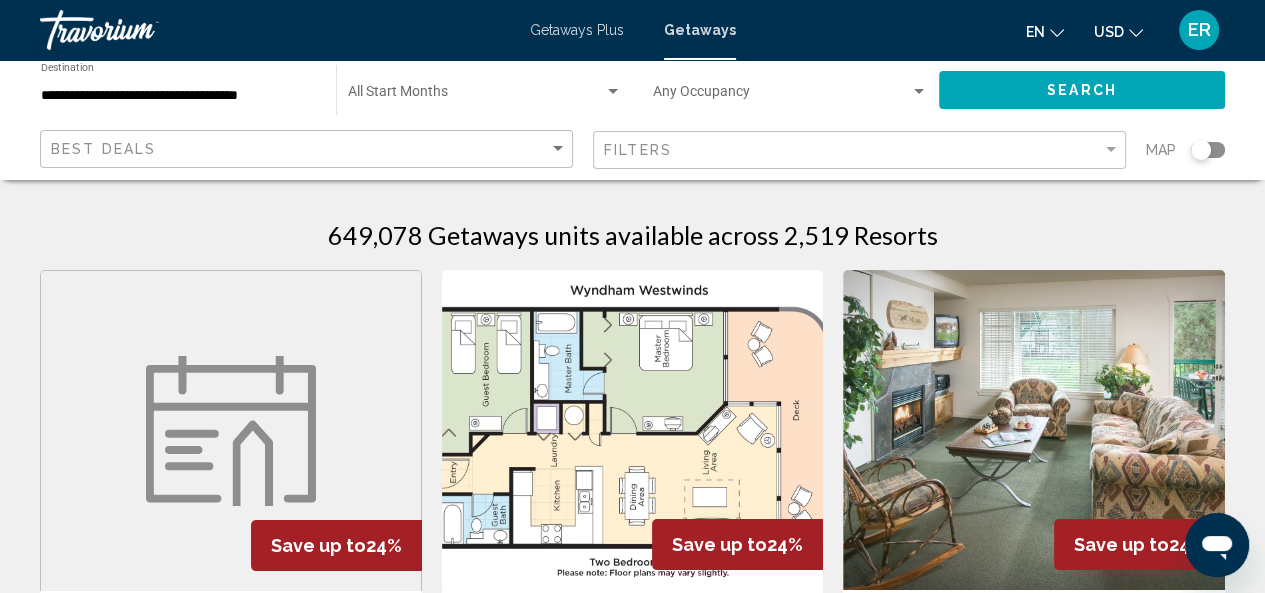 click at bounding box center [1217, 545] 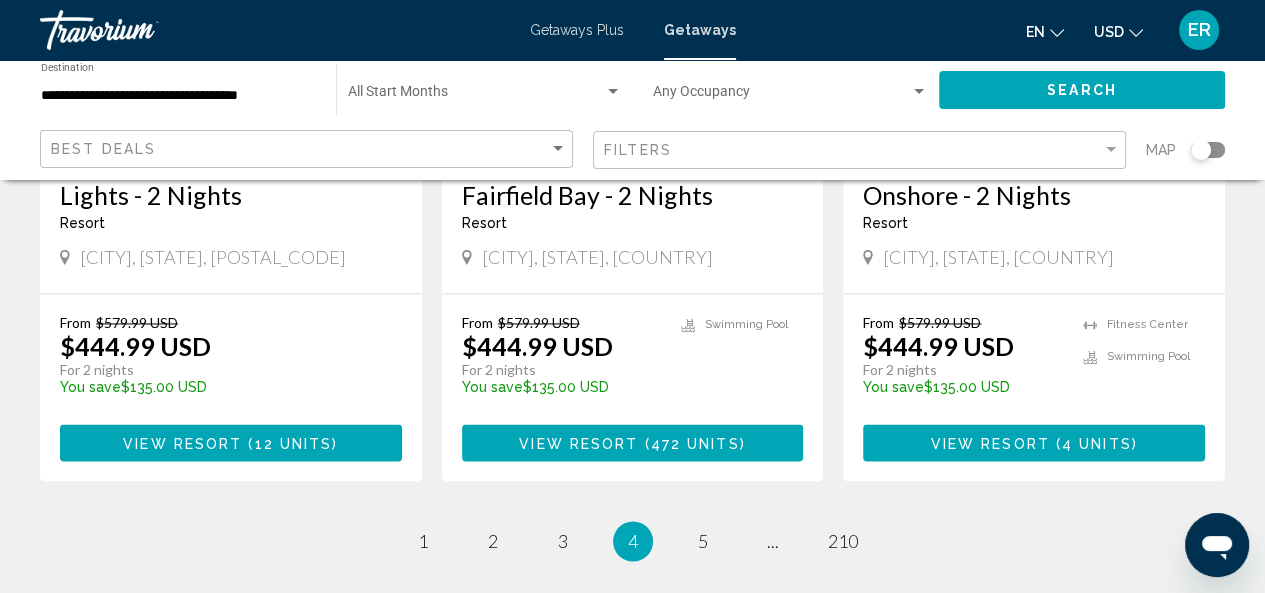 scroll, scrollTop: 2579, scrollLeft: 0, axis: vertical 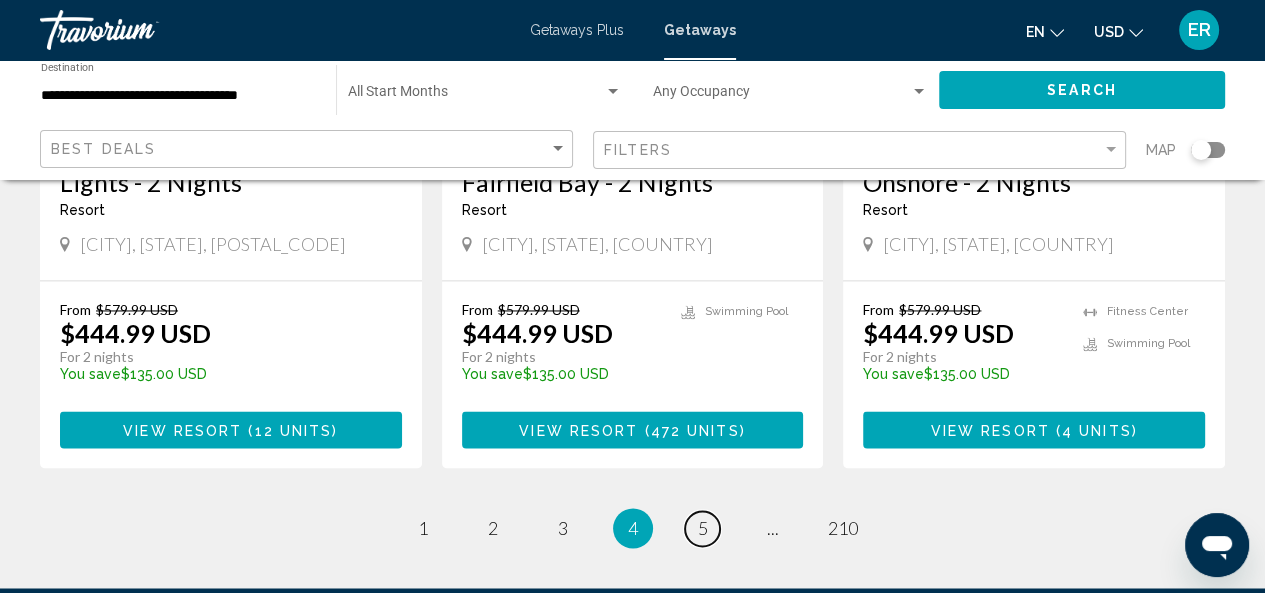 click on "5" at bounding box center (703, 528) 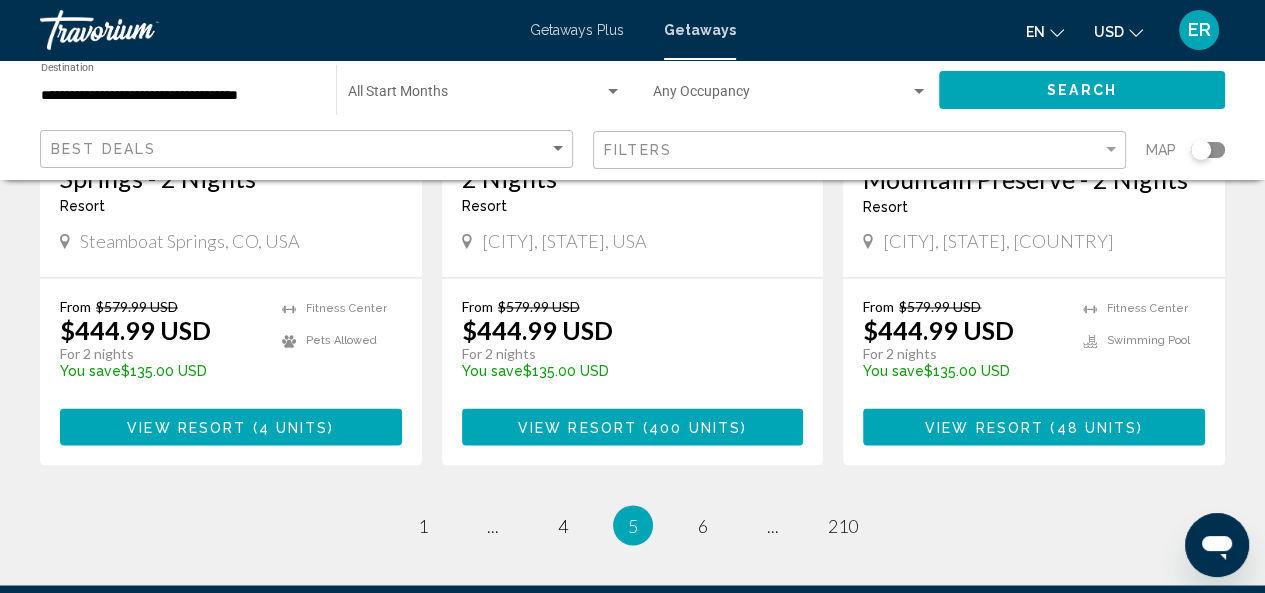 scroll, scrollTop: 2635, scrollLeft: 0, axis: vertical 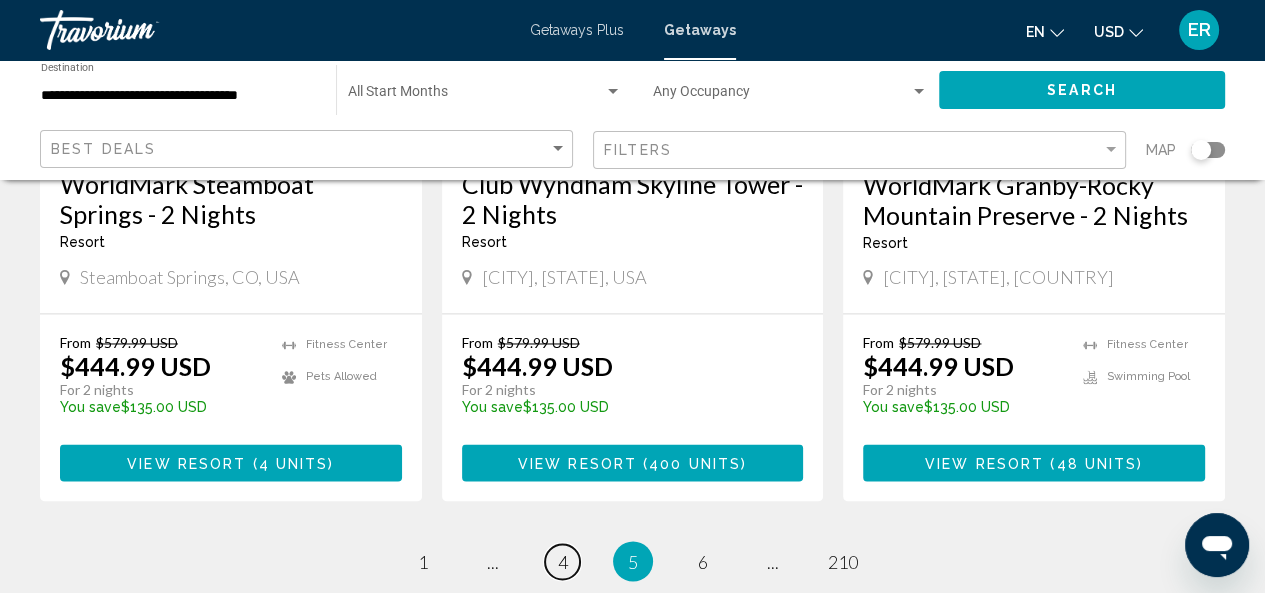 click on "page  4" at bounding box center [562, 561] 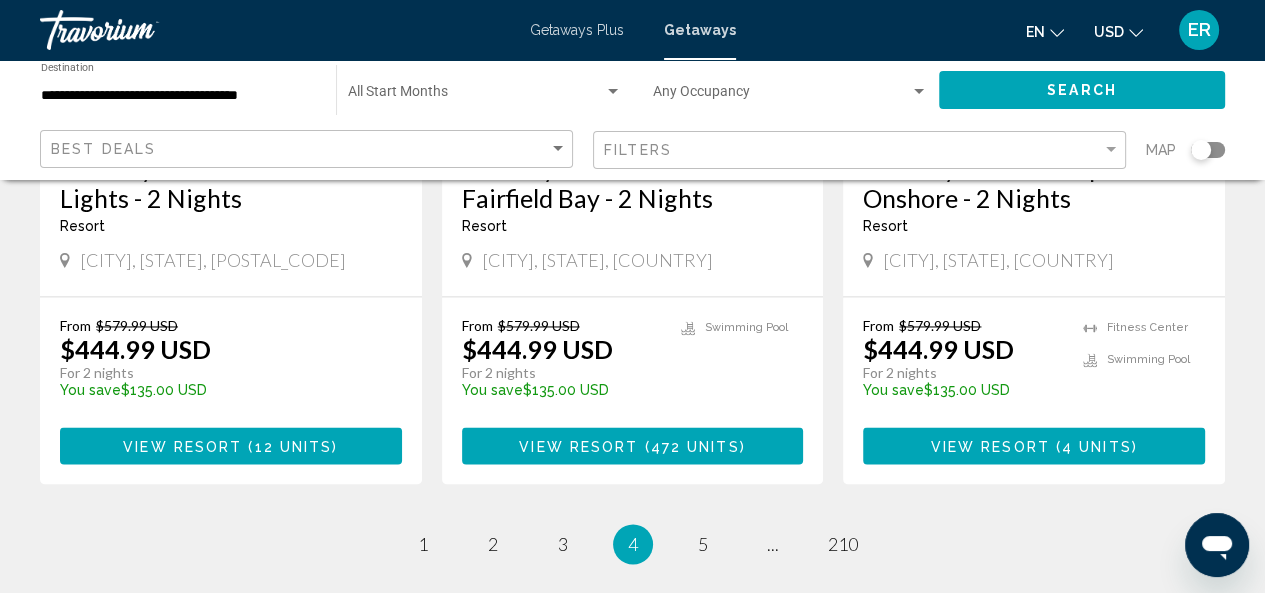 scroll, scrollTop: 2563, scrollLeft: 0, axis: vertical 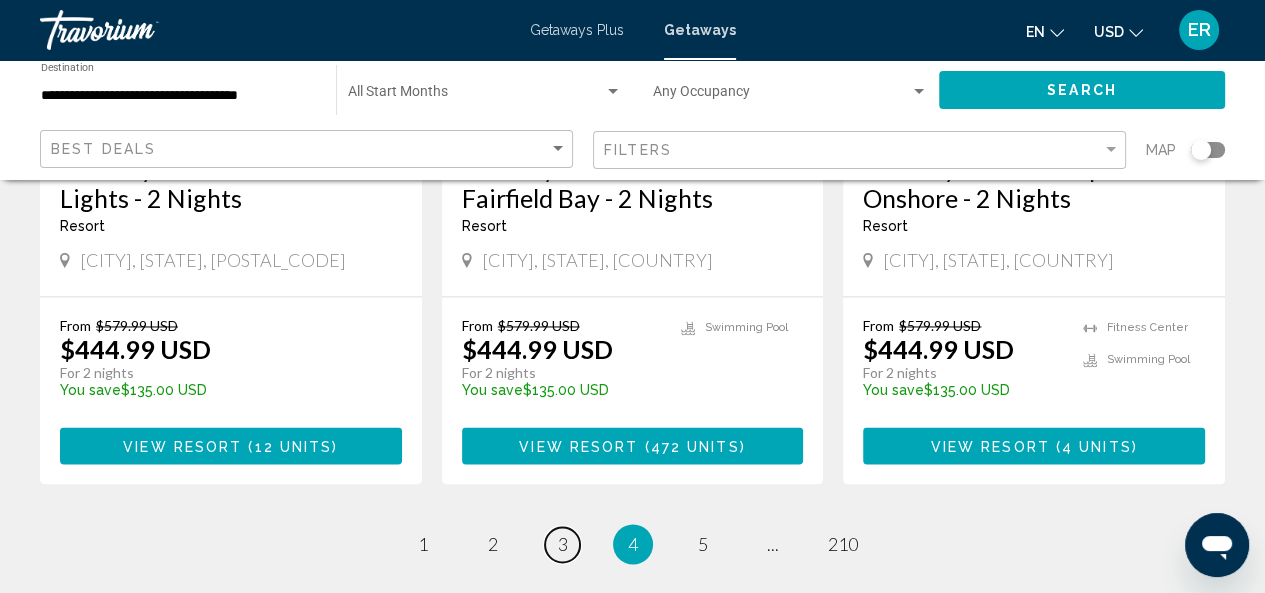click on "page  3" at bounding box center [562, 544] 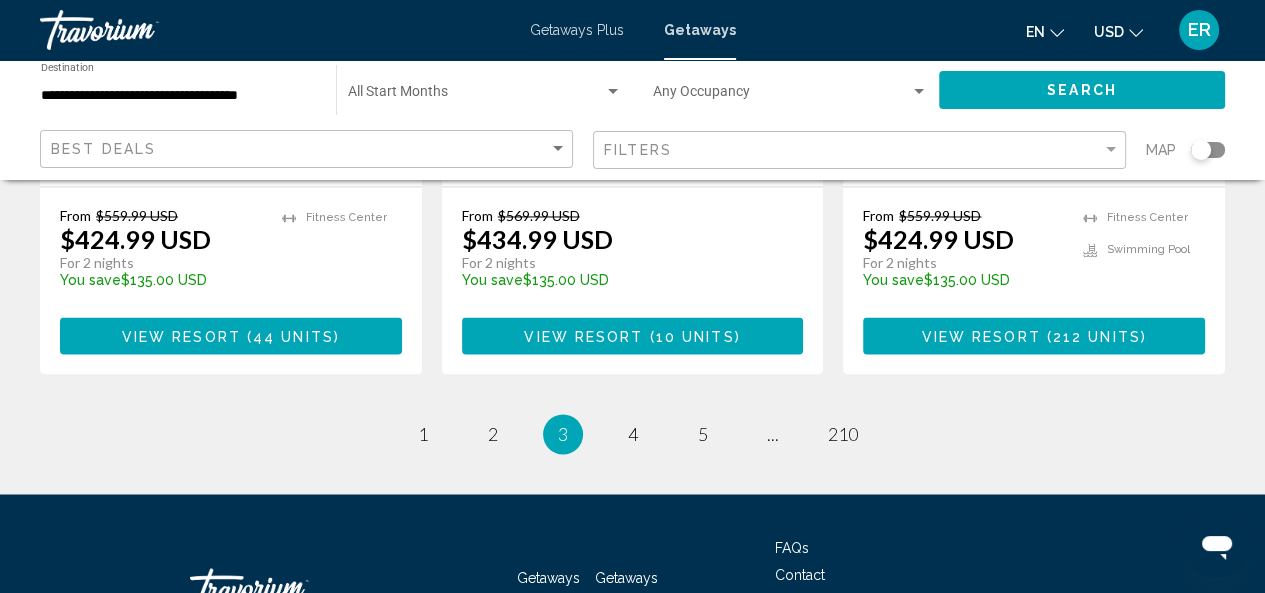 scroll, scrollTop: 2708, scrollLeft: 0, axis: vertical 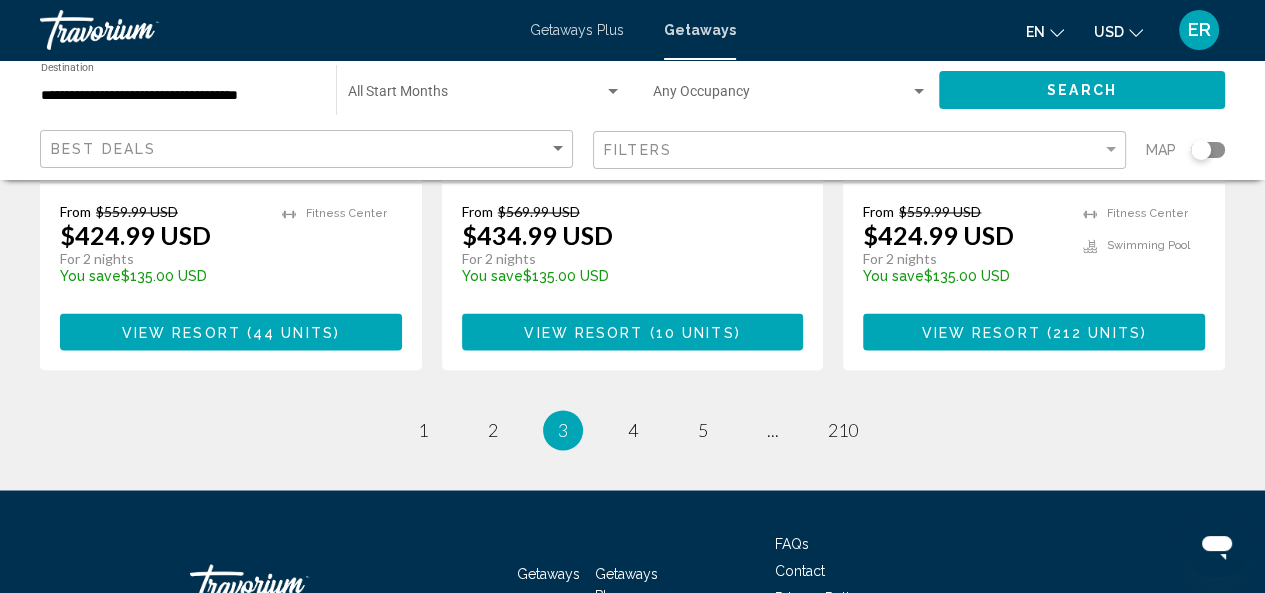 click on "page  5" at bounding box center [702, 430] 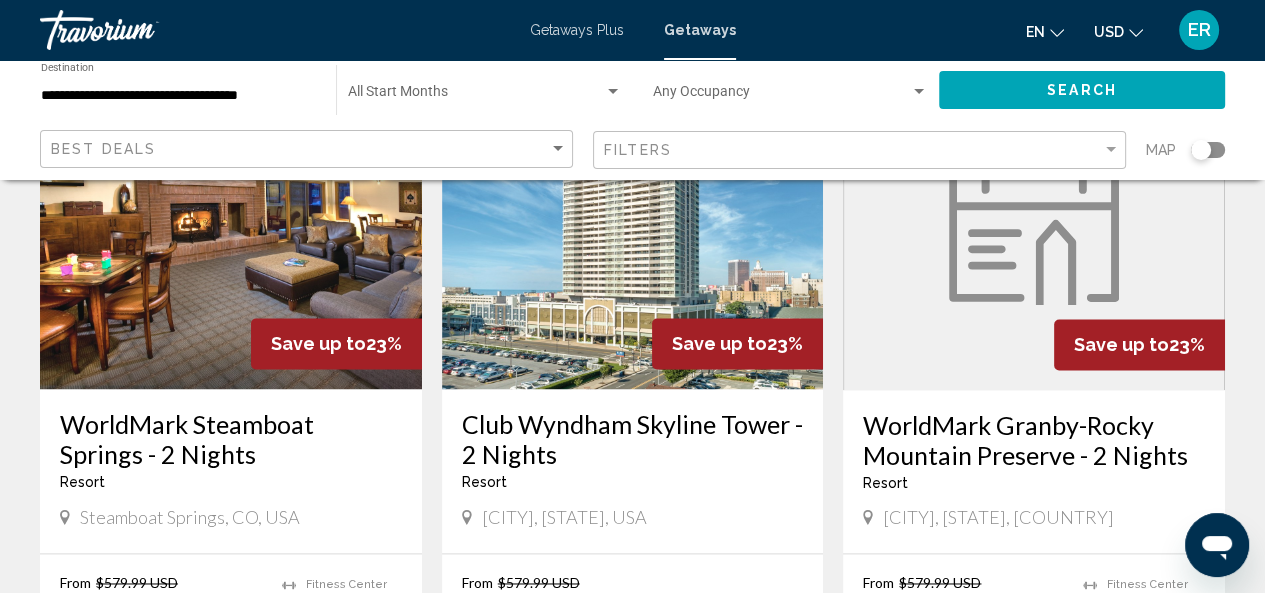 scroll, scrollTop: 2396, scrollLeft: 0, axis: vertical 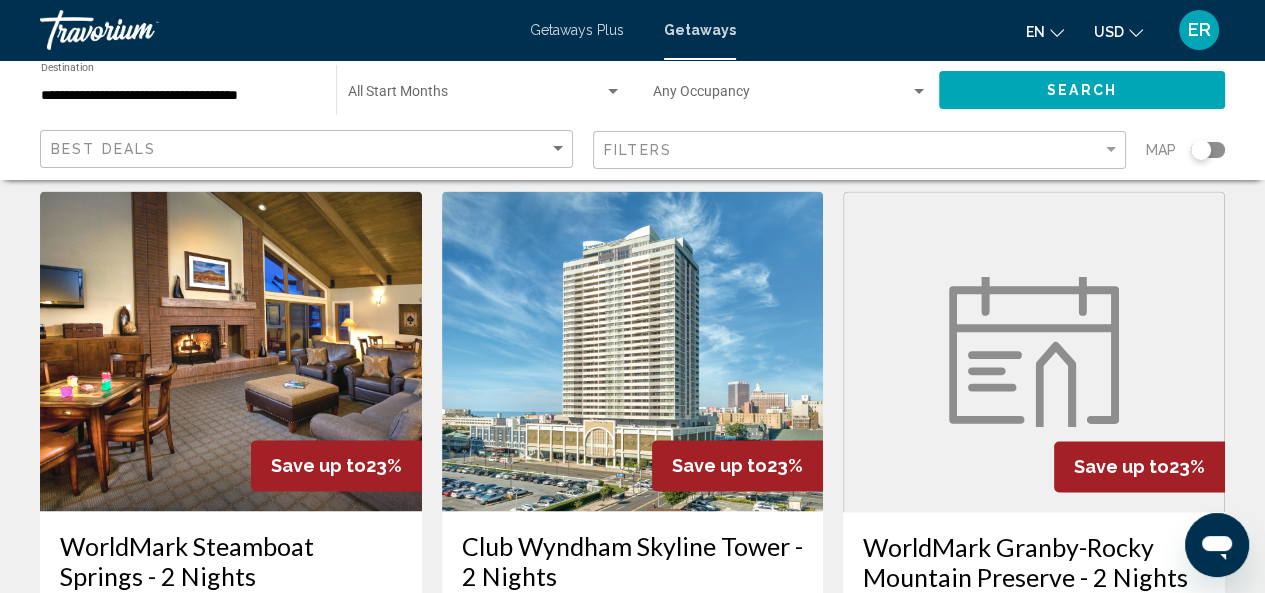 click on "Save up to  23%" at bounding box center (1139, 466) 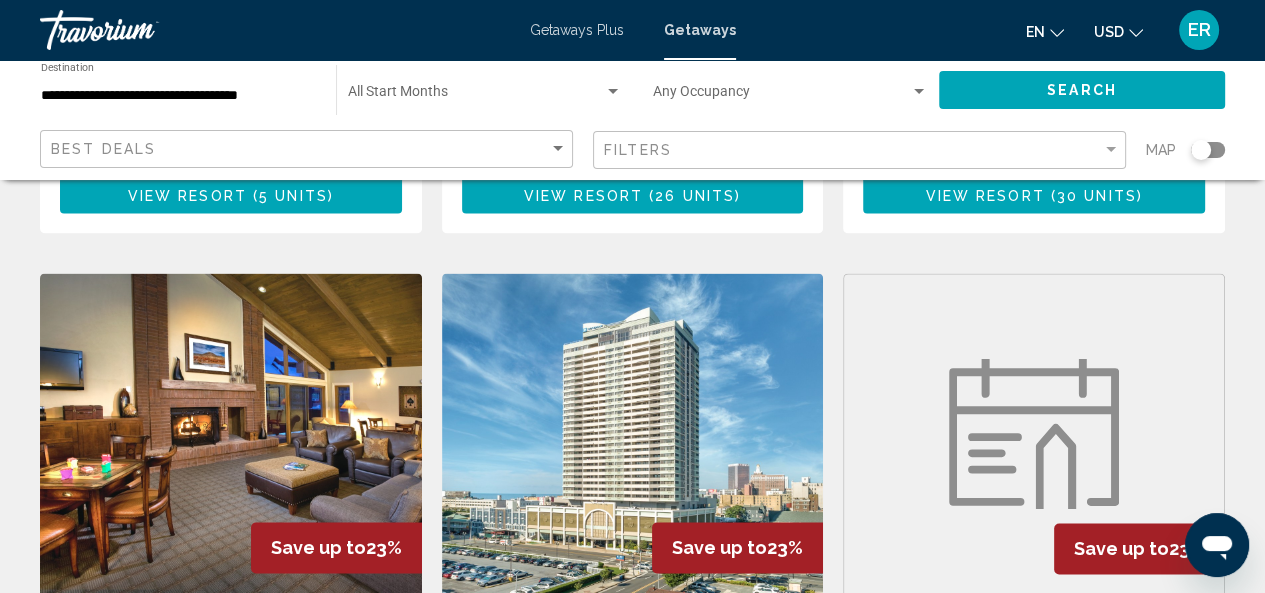 click at bounding box center [1034, 434] 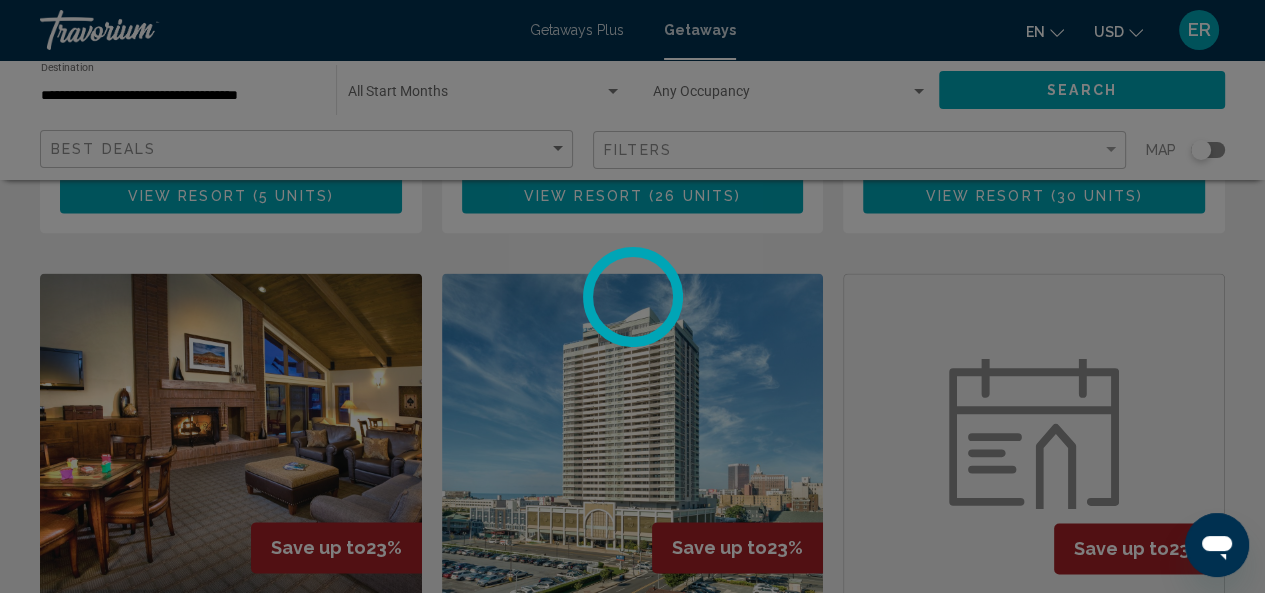 scroll, scrollTop: 2065, scrollLeft: 0, axis: vertical 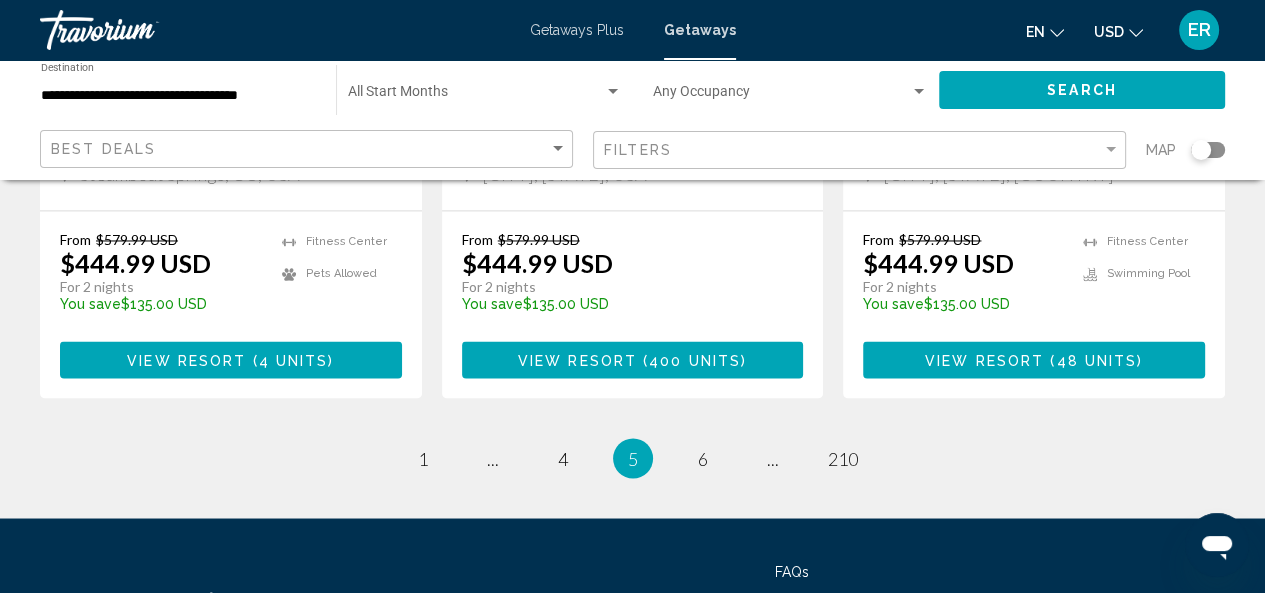click on "page  6" at bounding box center (703, 458) 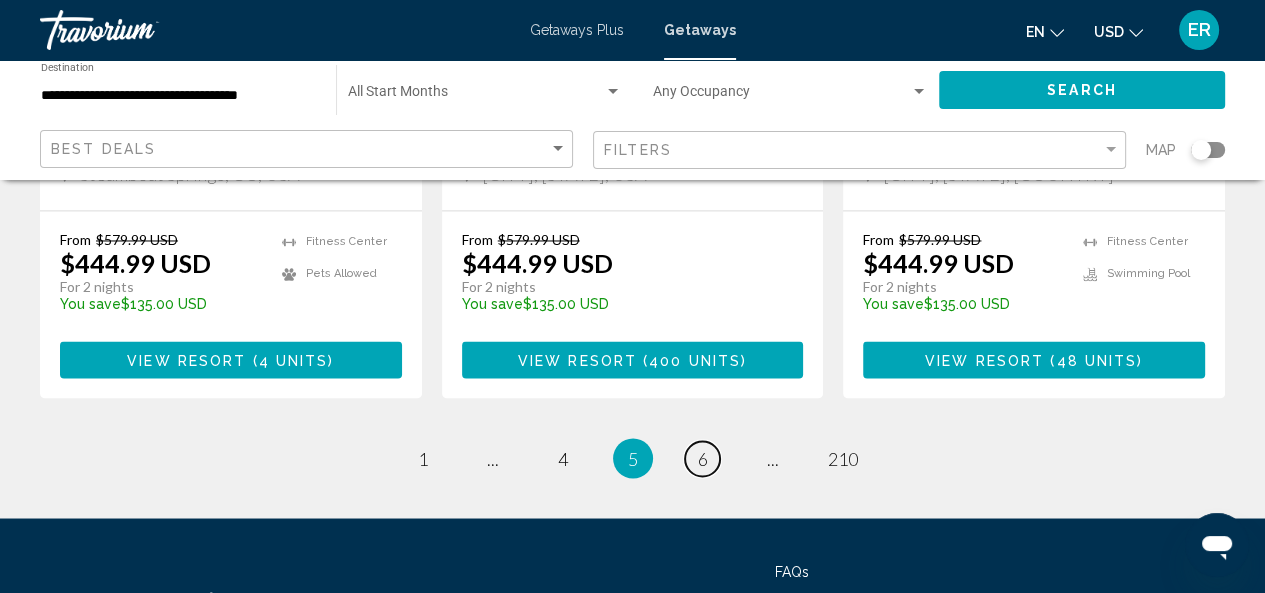 click on "page  6" at bounding box center [702, 458] 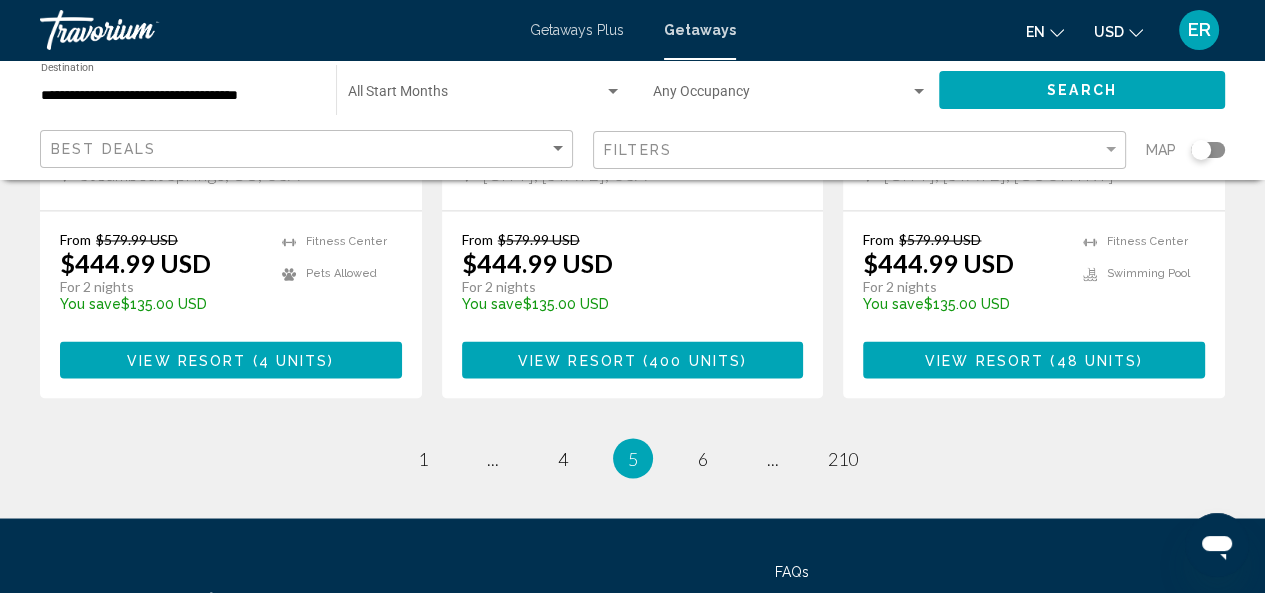 scroll, scrollTop: 0, scrollLeft: 0, axis: both 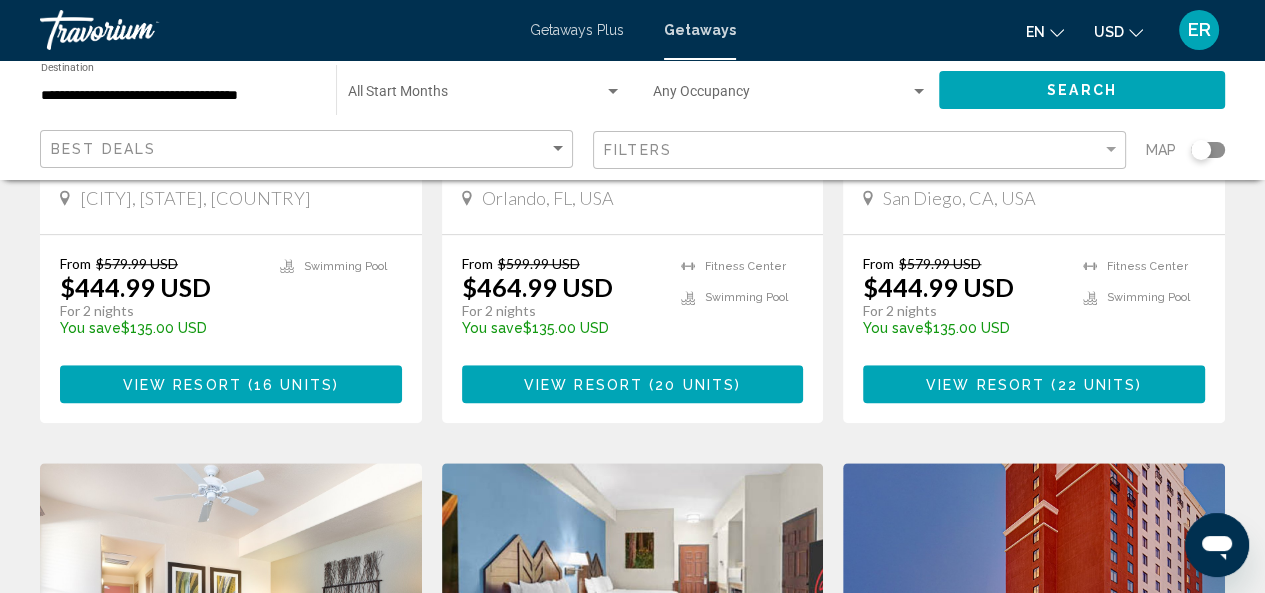 click on "Fitness Center
Swimming Pool" at bounding box center [1144, 302] 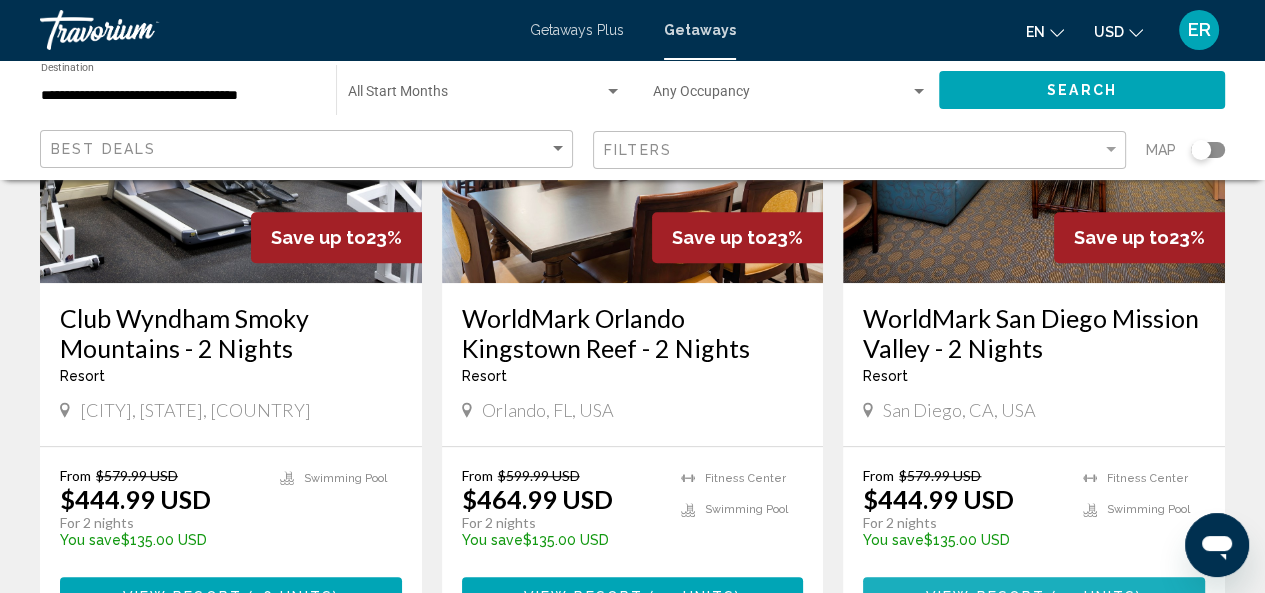 scroll, scrollTop: 977, scrollLeft: 0, axis: vertical 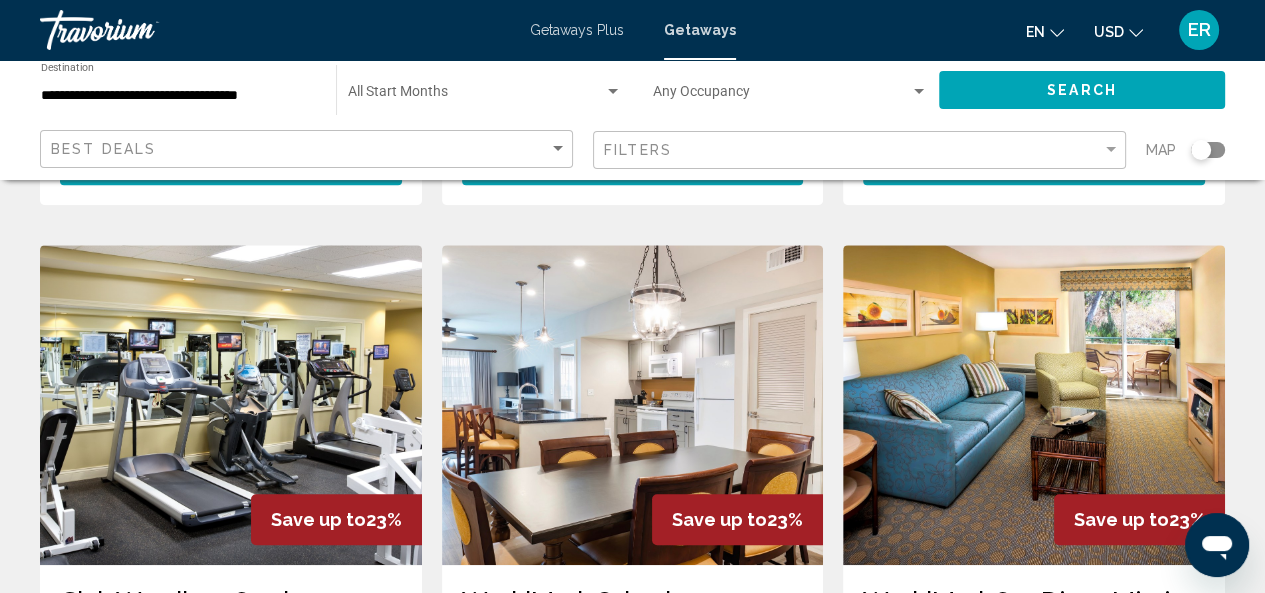 click at bounding box center [231, 405] 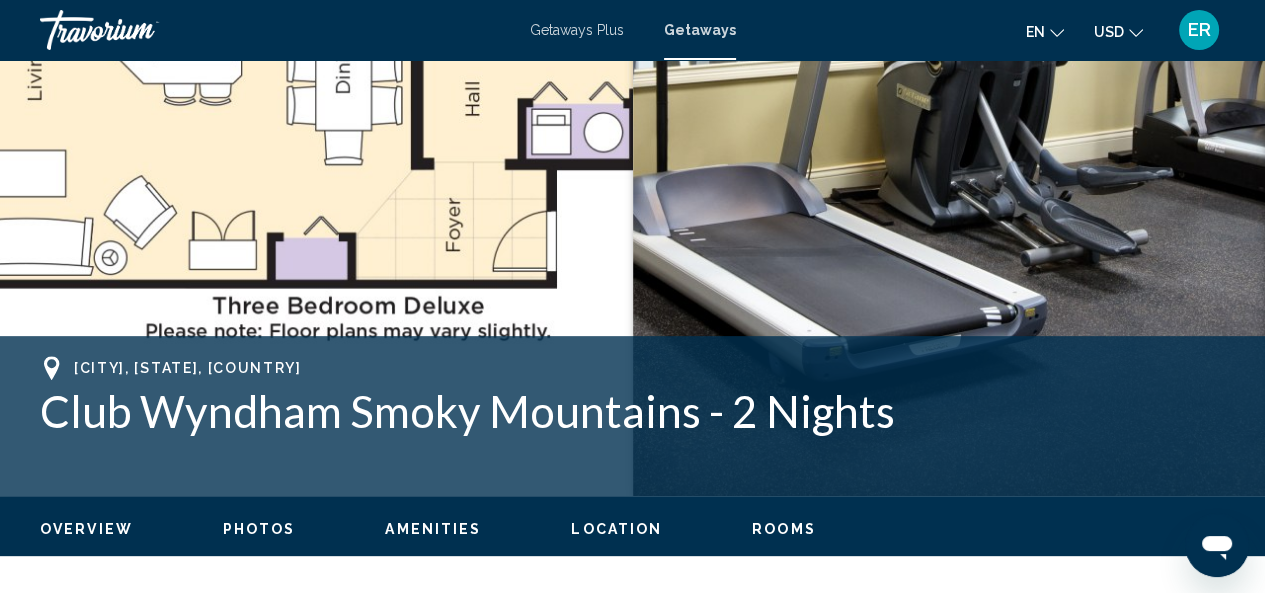 scroll, scrollTop: 192, scrollLeft: 0, axis: vertical 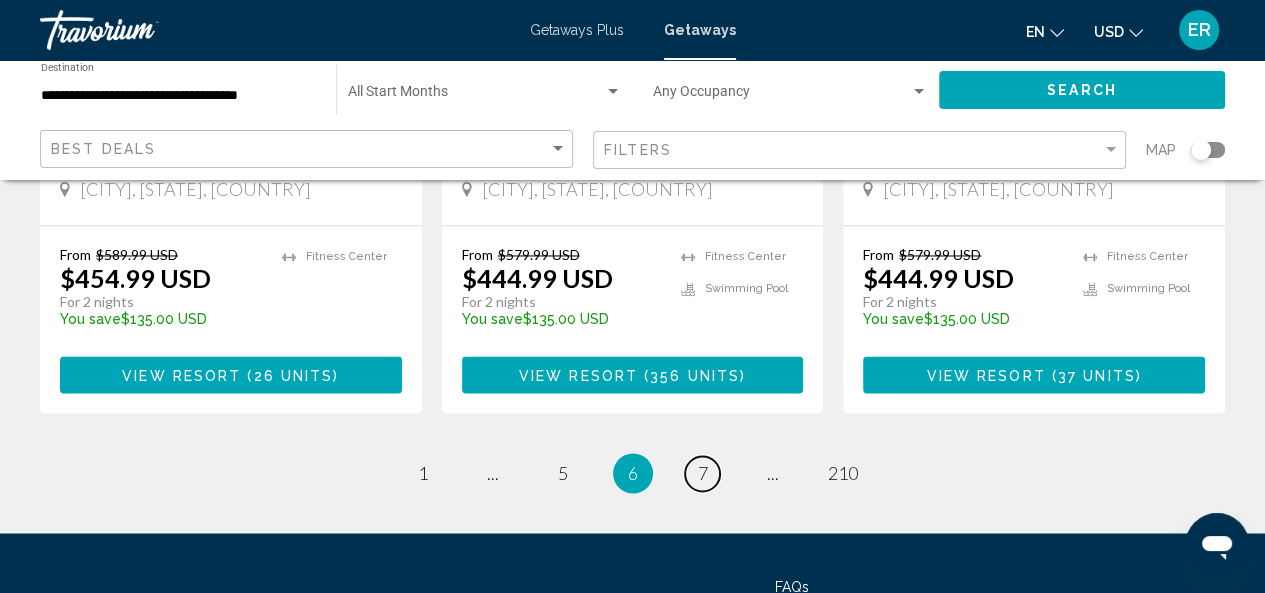 click on "page  7" at bounding box center (702, 473) 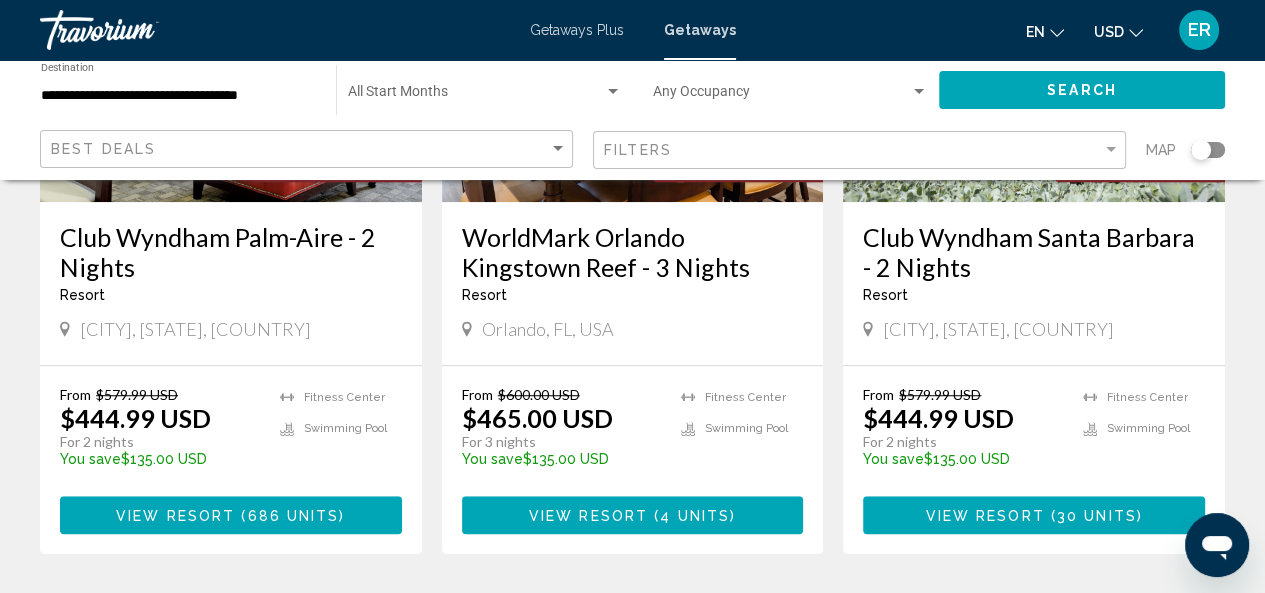 scroll, scrollTop: 1091, scrollLeft: 0, axis: vertical 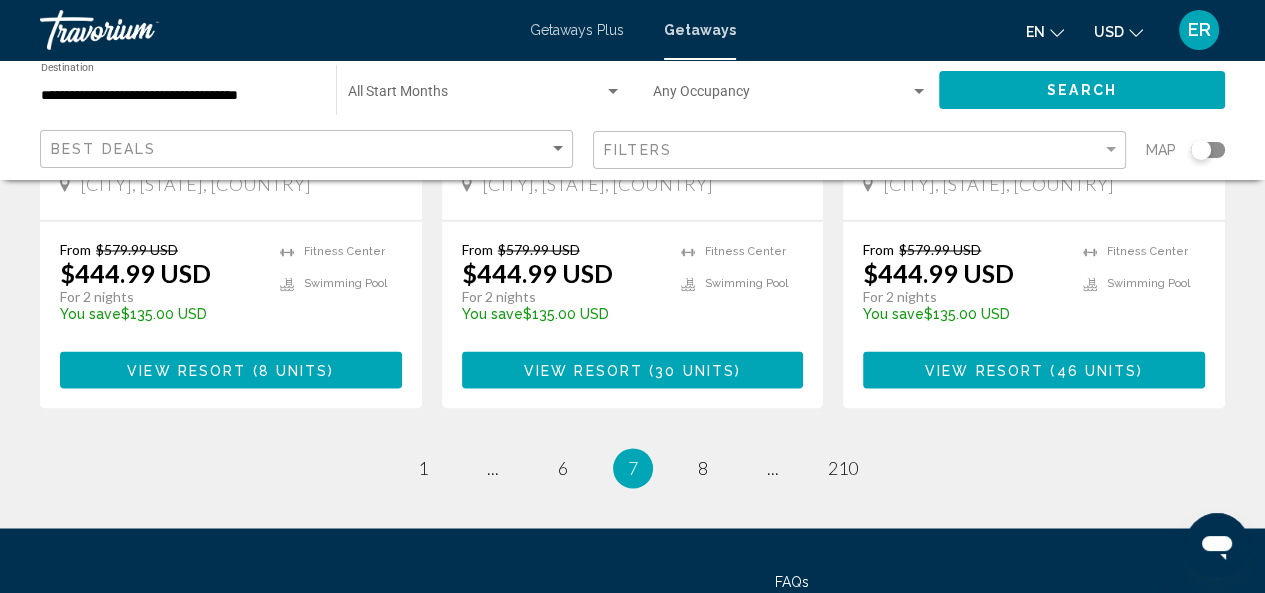 click on "Club Wyndham Towers on the Grove - 3 Nights Resort - This is an adults only resort North Myrtle Beach, SC, USA From $599.99 USD $464.99 USD For 3 nights You save $135.00 USD temp Swimming Pool View Resort ( 254 units ) Save up to 23% Club Wyndham Branson at the Meadows - 2 Nights Resort - This is an adults only resort Branson, MO, USA From $579.99 USD $444.99 USD For 2 nights You save $135.00 USD temp Fitness Center Swimming Pool View Resort ( 356 units ) Save up to 23% Club Wyndham Resort at Fairfield Glade - 3 Nights Resort - This is an adults only resort Crossville, TN, USA From $579.99 USD $444.99 USD For 3 nights You save $135.00 USD temp" at bounding box center (632, -990) 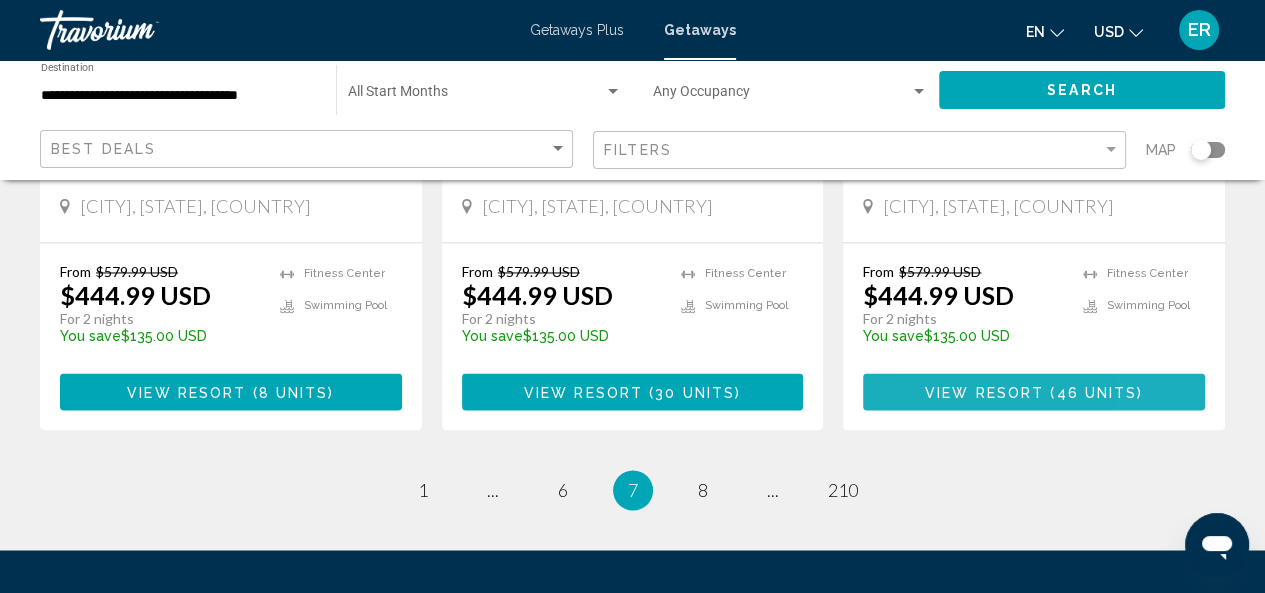 scroll, scrollTop: 2648, scrollLeft: 0, axis: vertical 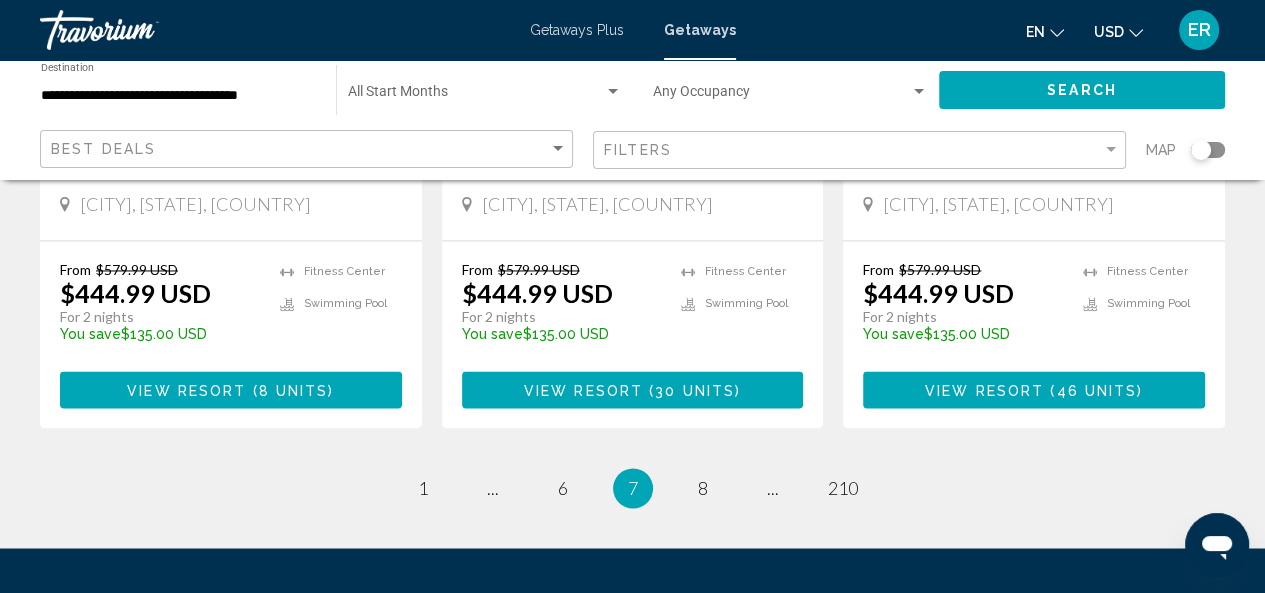 click on "[PAGE_NUMBER] / [TOTAL_PAGES]  page  1 page  ... page  6 You're on page  7 page  8 page  ... page  210" at bounding box center (632, 488) 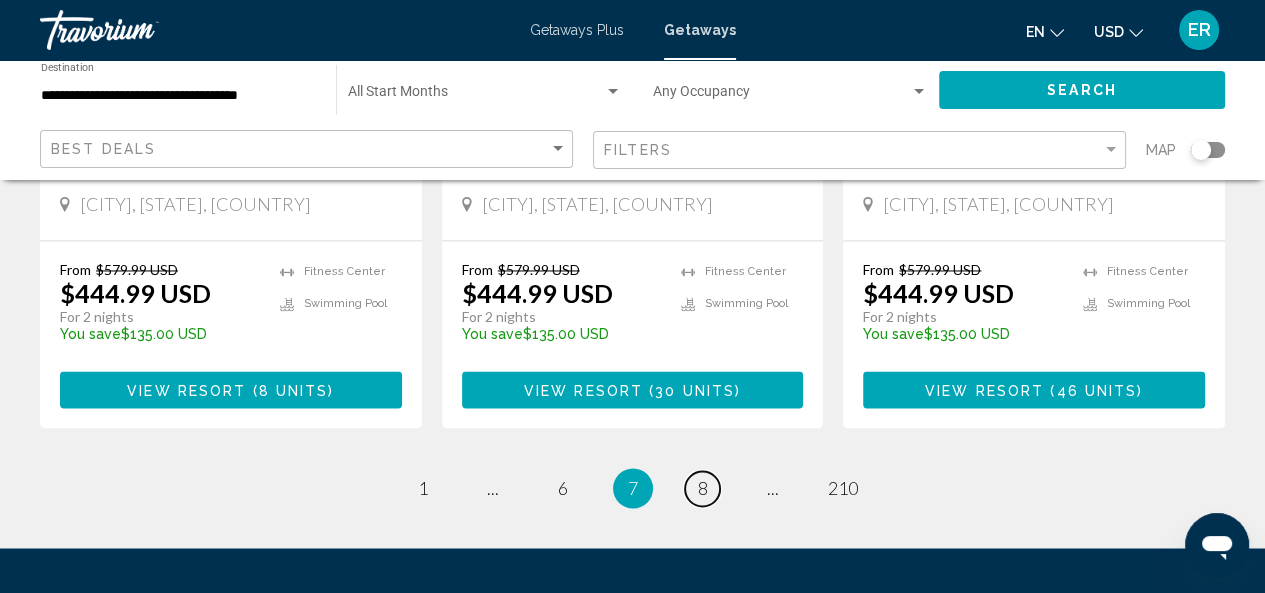 click on "page  8" at bounding box center (702, 488) 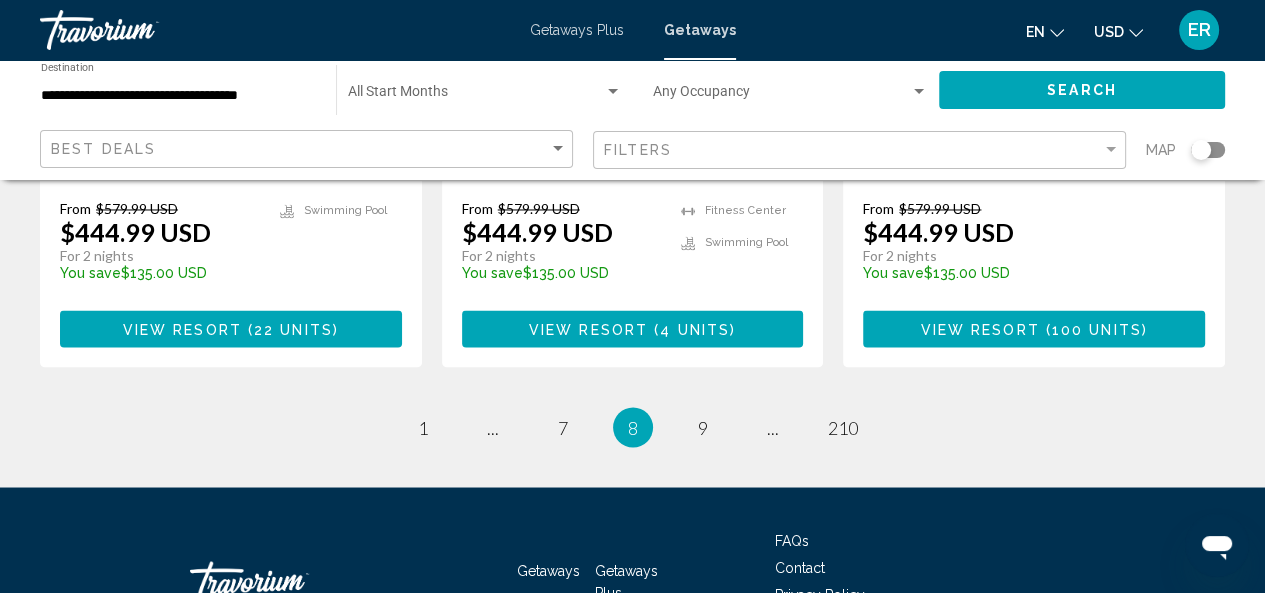 scroll, scrollTop: 2770, scrollLeft: 0, axis: vertical 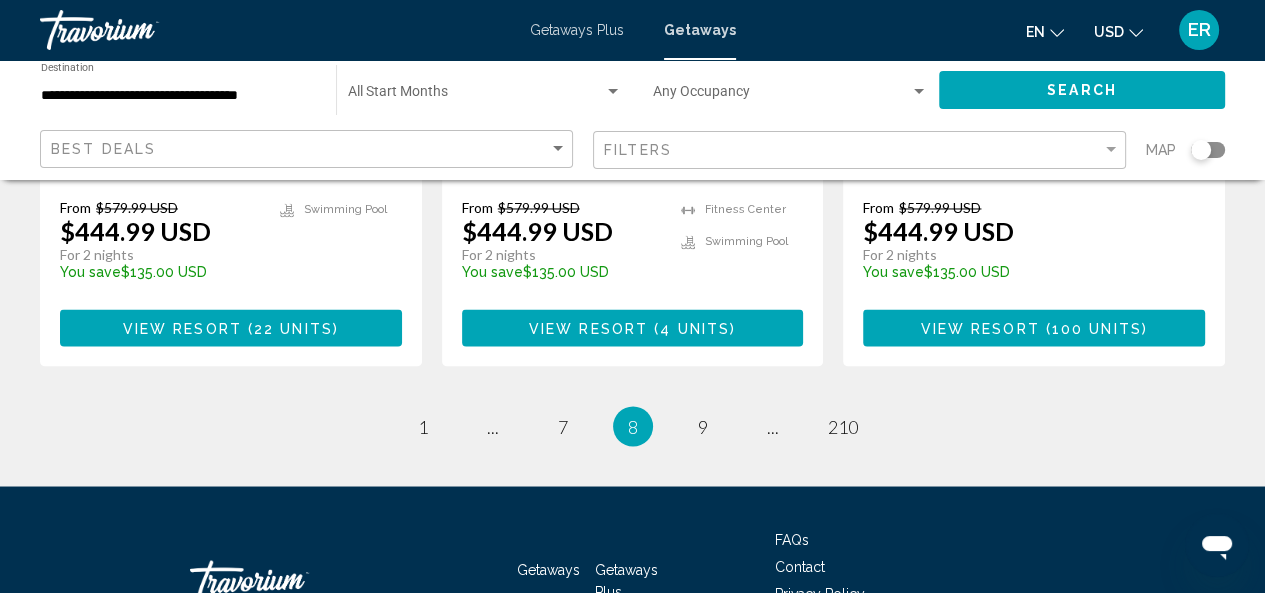 click on "8 / 210  page  1 page  ... page  7 You're on page  8 page  9 page  ... page  210" at bounding box center (632, 426) 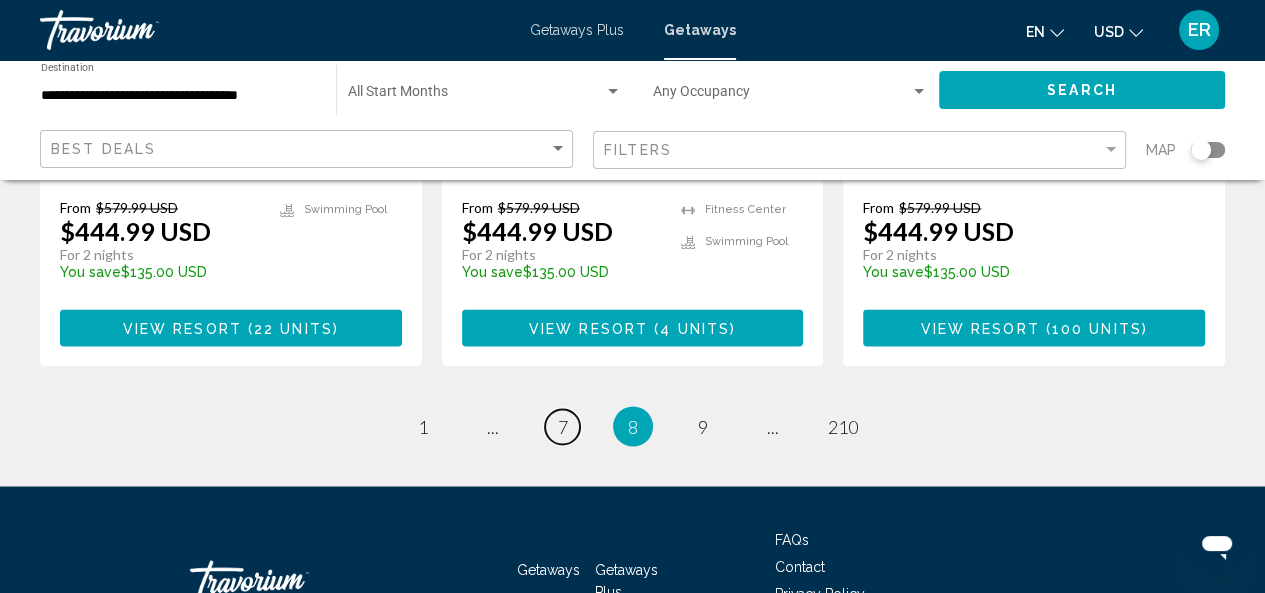 click on "7" at bounding box center [563, 426] 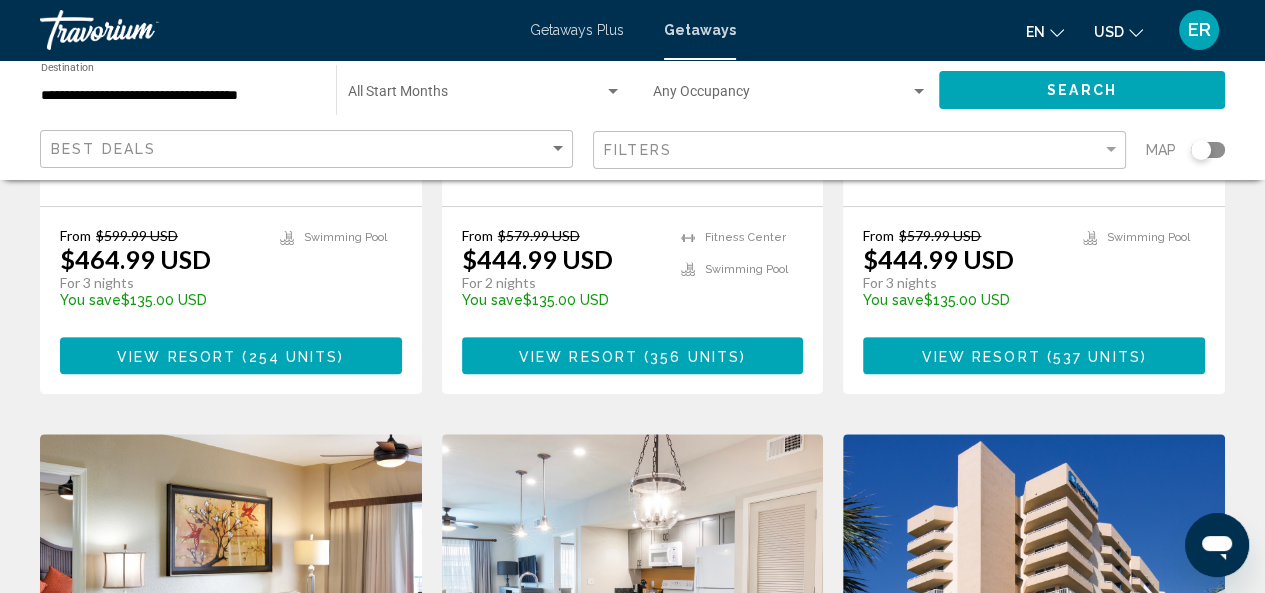 scroll, scrollTop: 546, scrollLeft: 0, axis: vertical 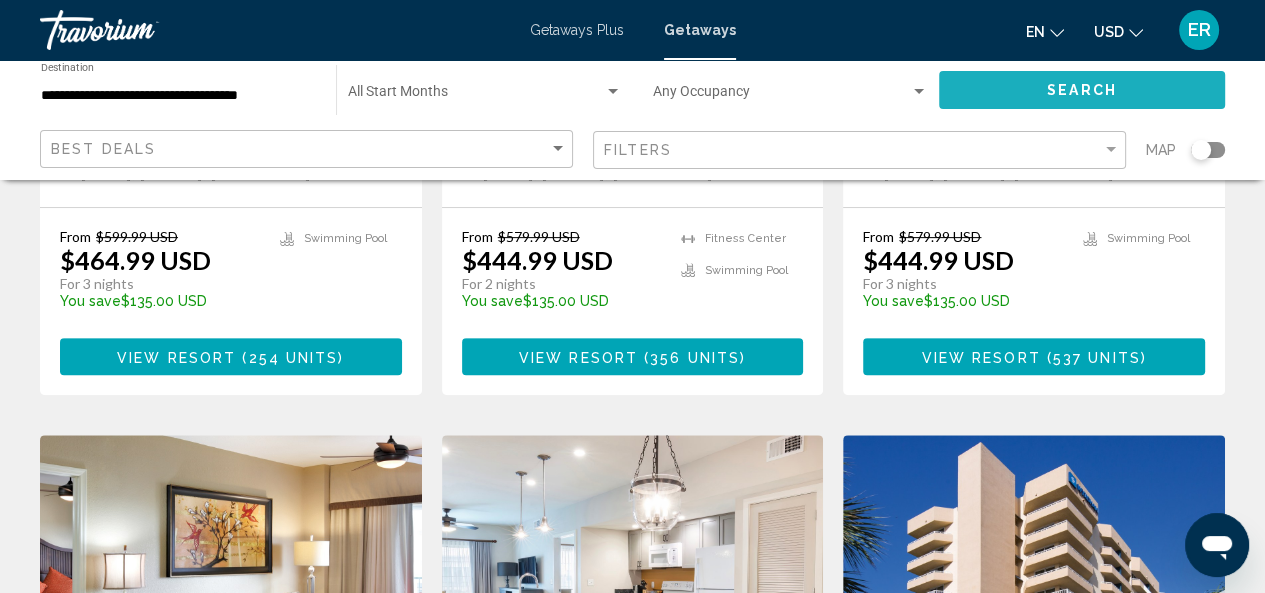 click on "Search" 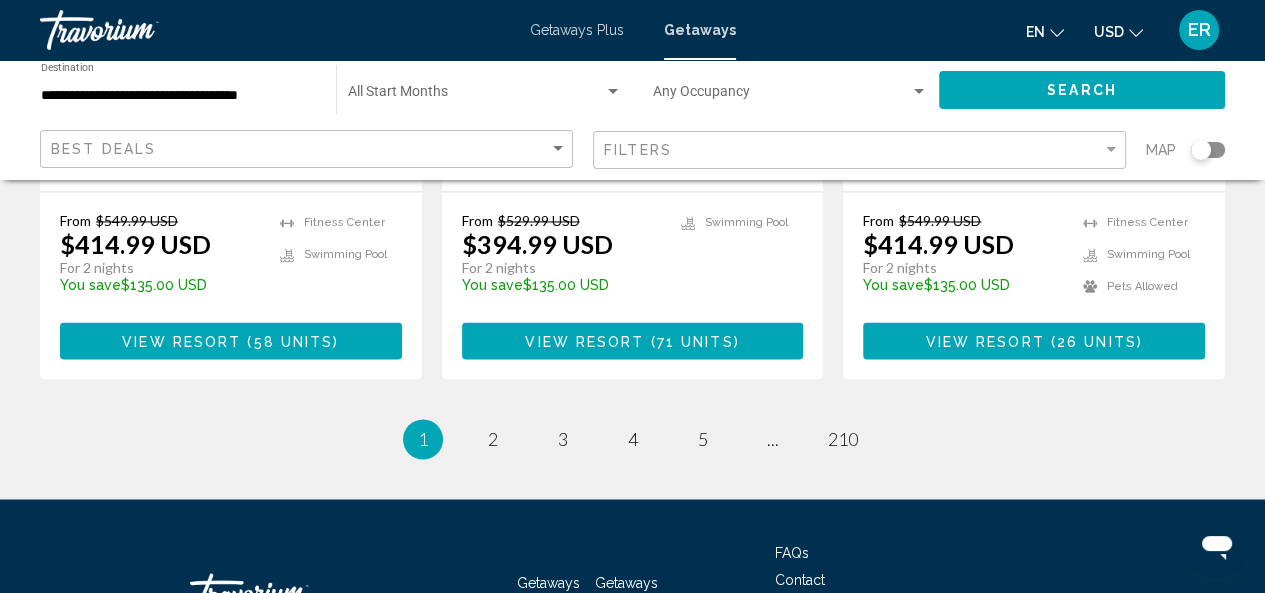 scroll, scrollTop: 2728, scrollLeft: 0, axis: vertical 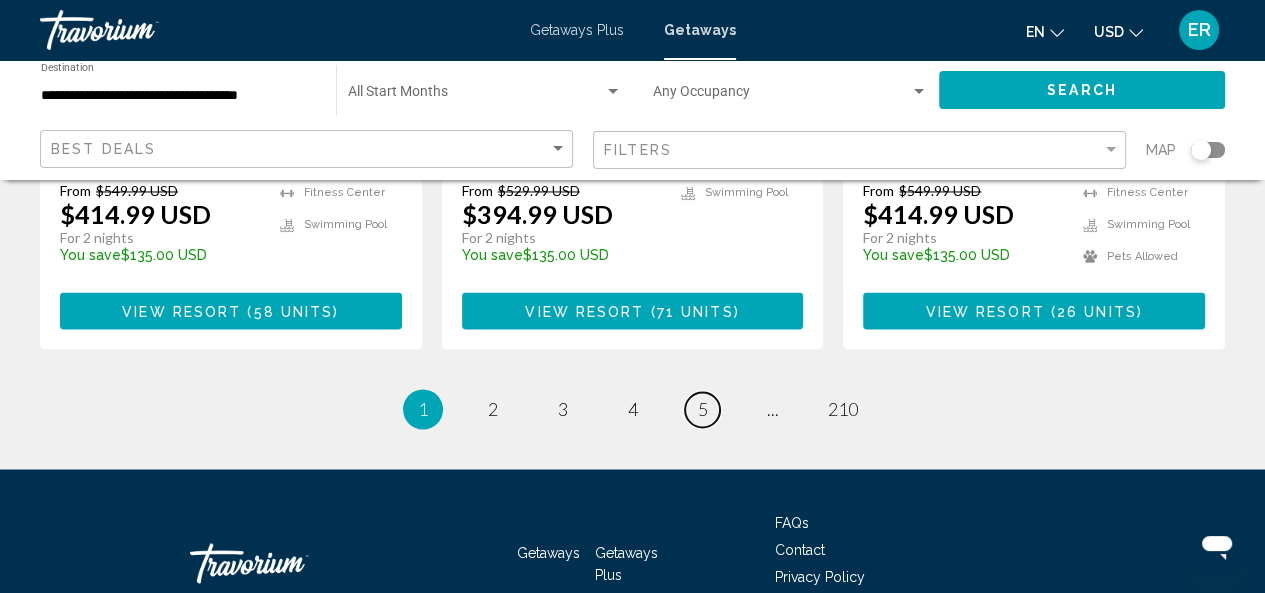 click on "page  5" at bounding box center (702, 409) 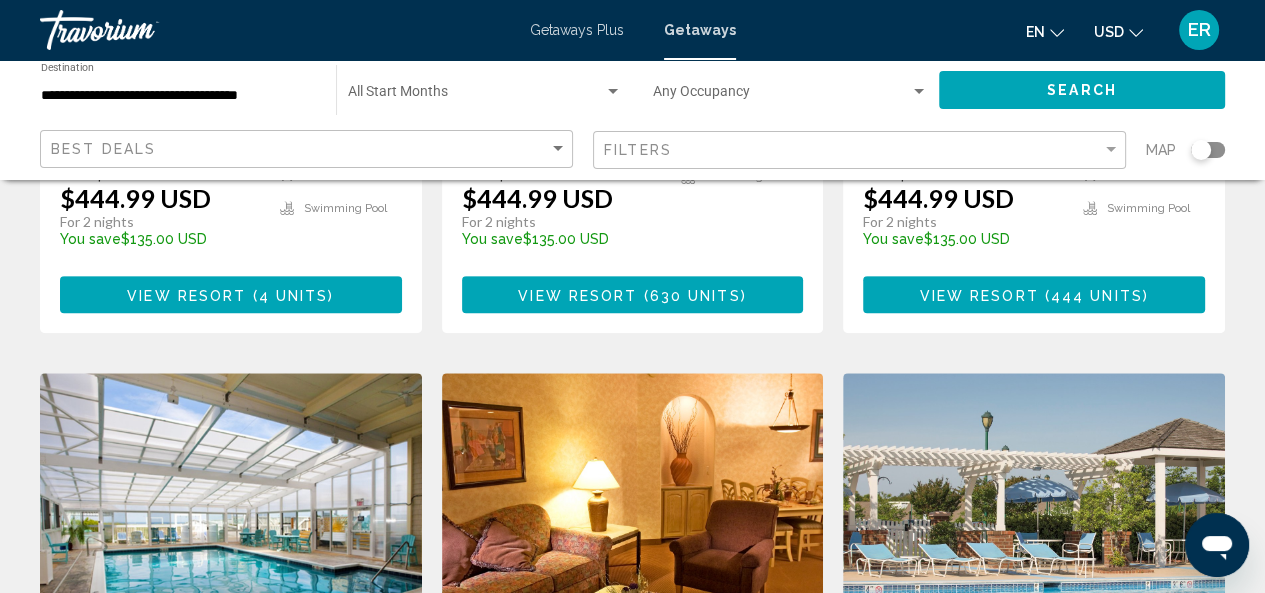 scroll, scrollTop: 612, scrollLeft: 0, axis: vertical 